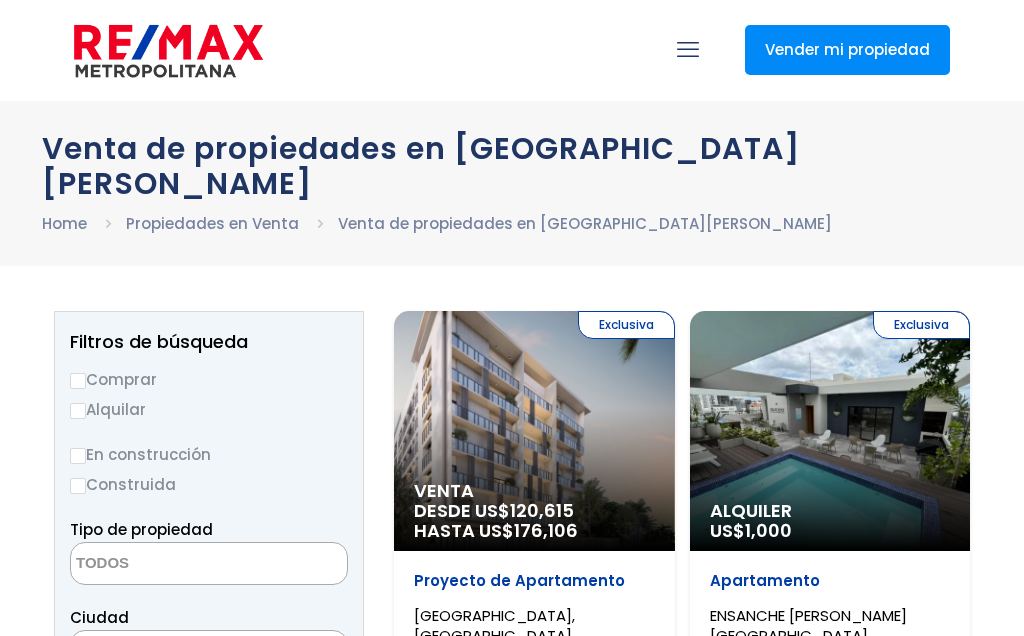 select 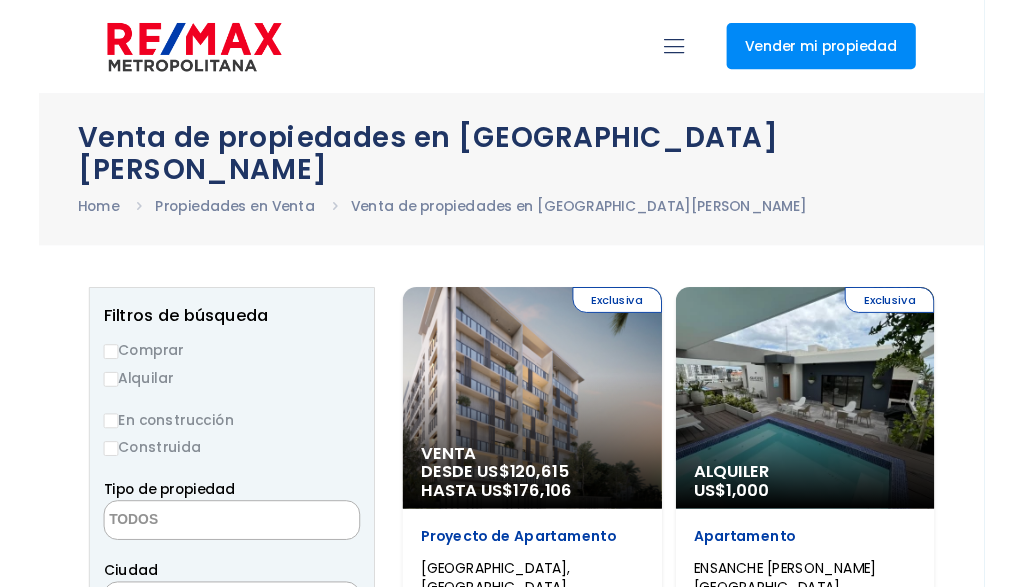 scroll, scrollTop: 0, scrollLeft: 0, axis: both 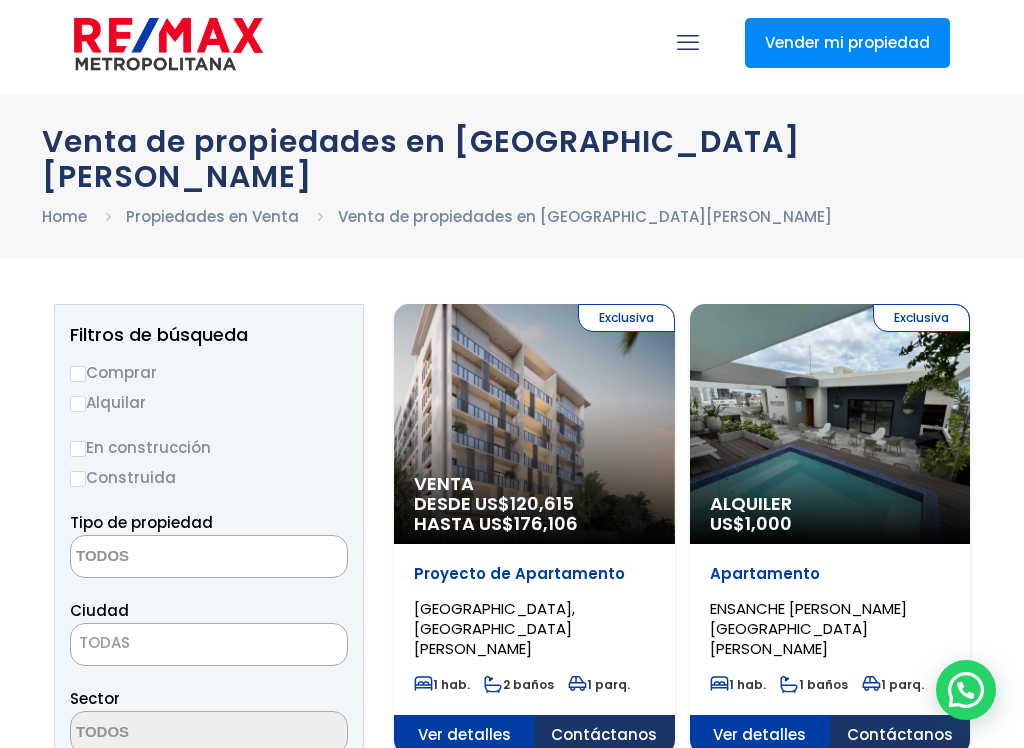 click on "Comprar" at bounding box center [209, 372] 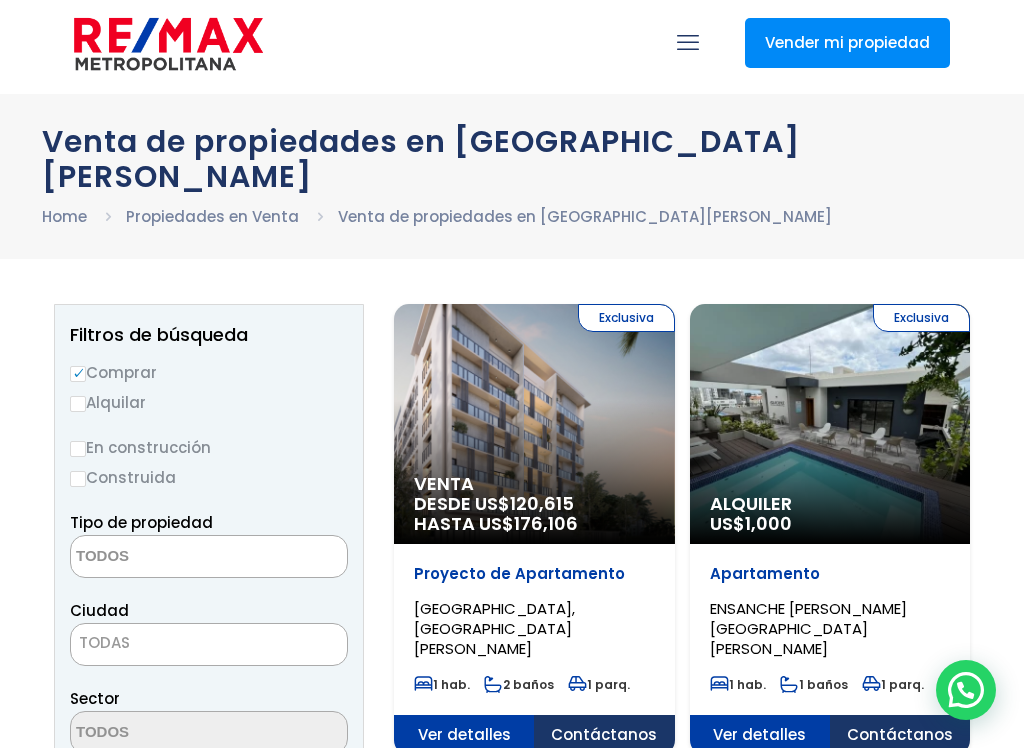 click at bounding box center [168, 557] 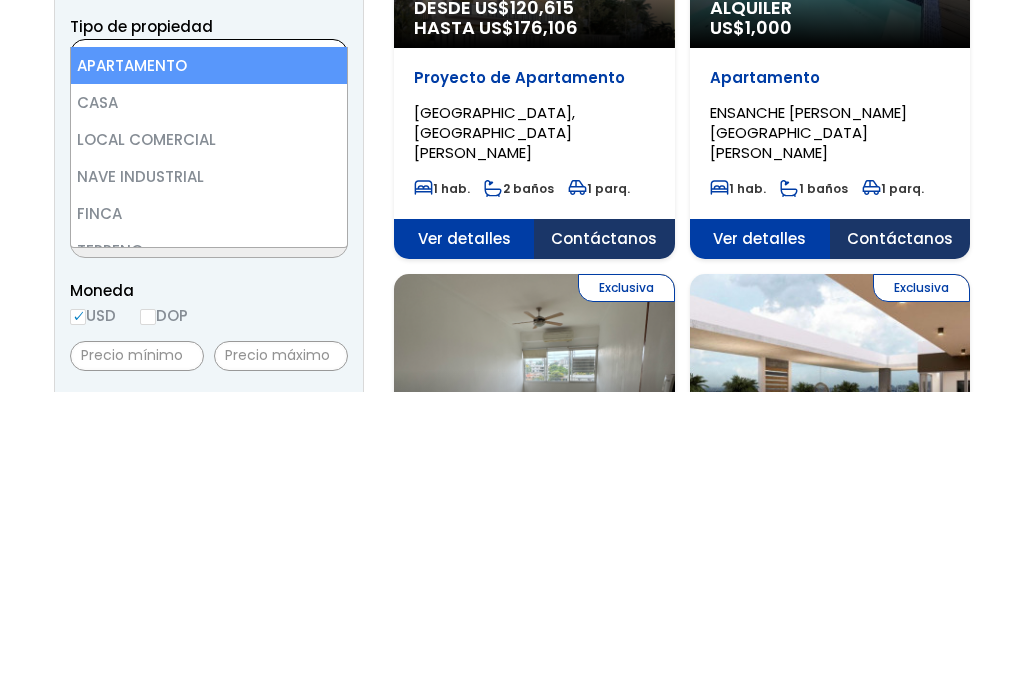 scroll, scrollTop: 197, scrollLeft: 0, axis: vertical 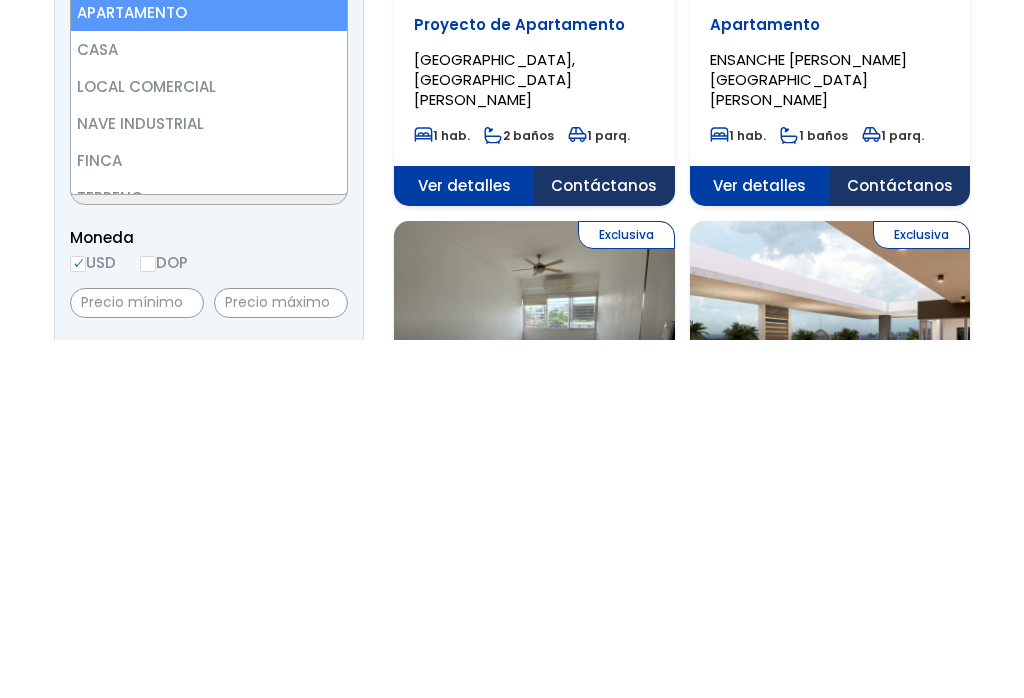 select on "estate" 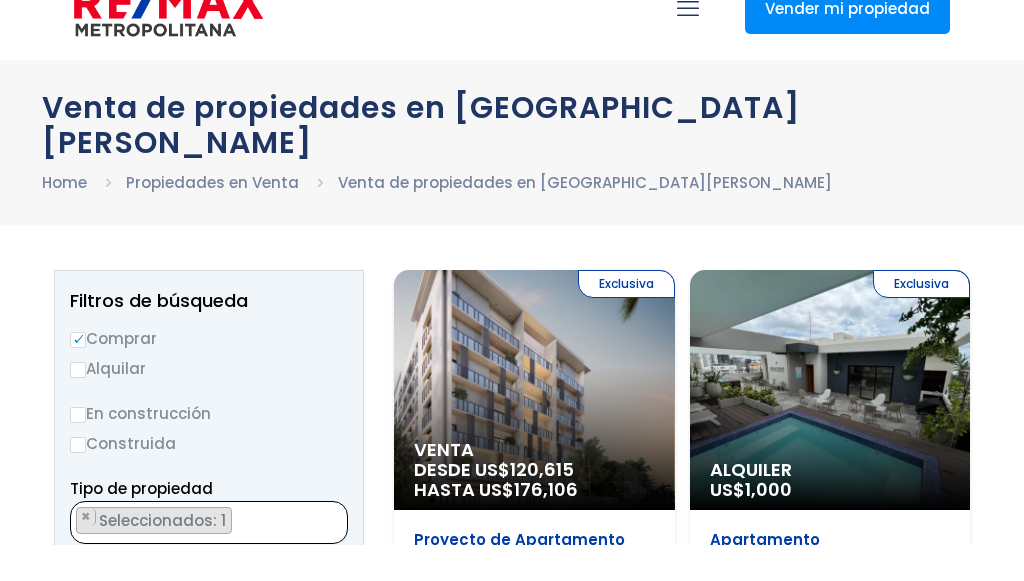 scroll, scrollTop: 0, scrollLeft: 0, axis: both 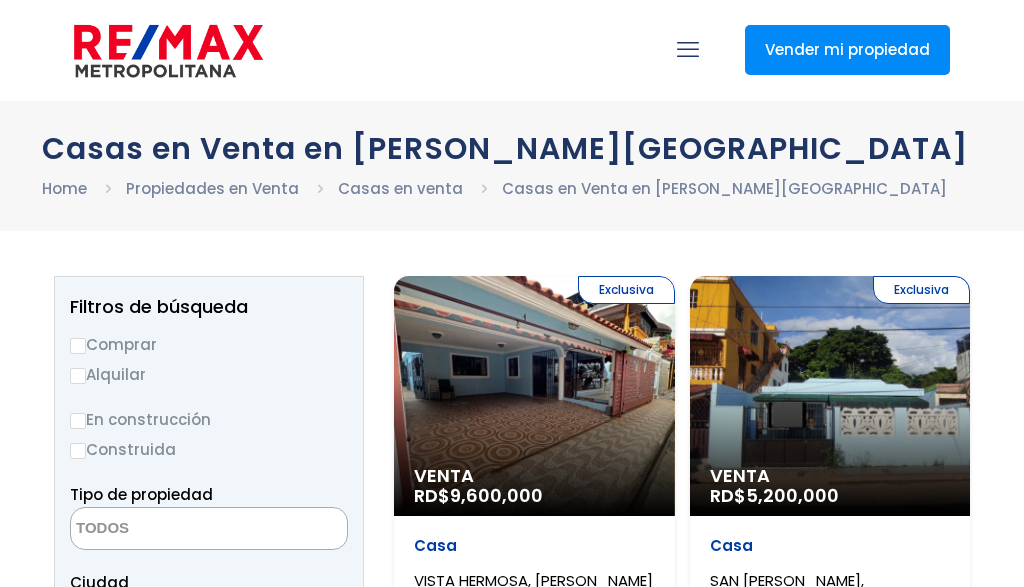 select 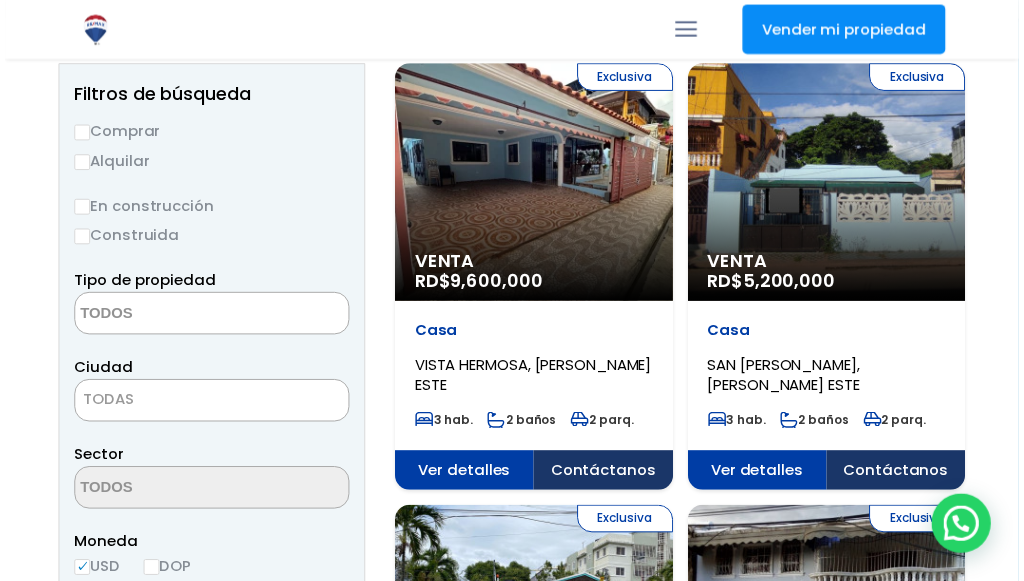 scroll, scrollTop: 204, scrollLeft: 0, axis: vertical 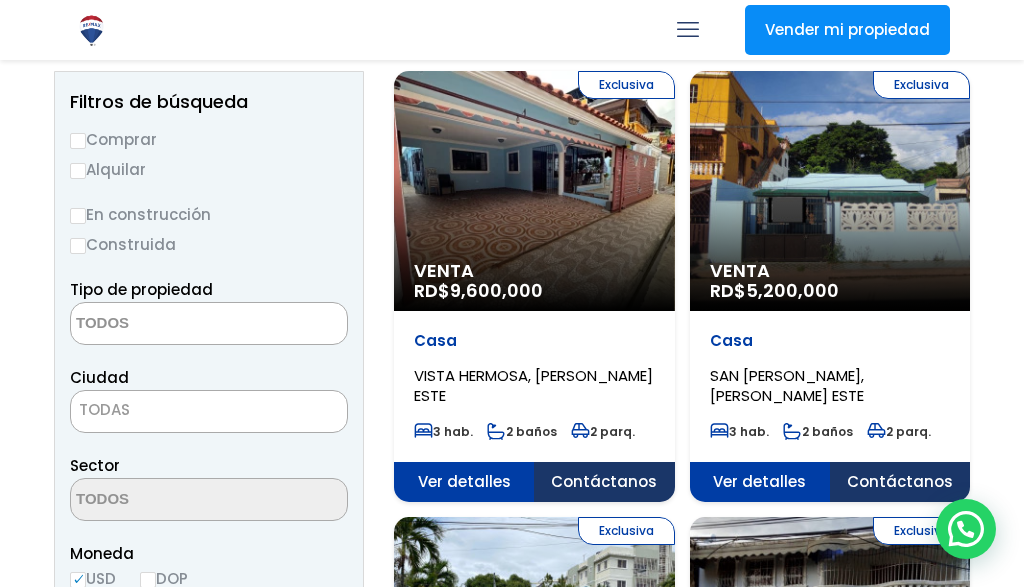 click at bounding box center [168, 324] 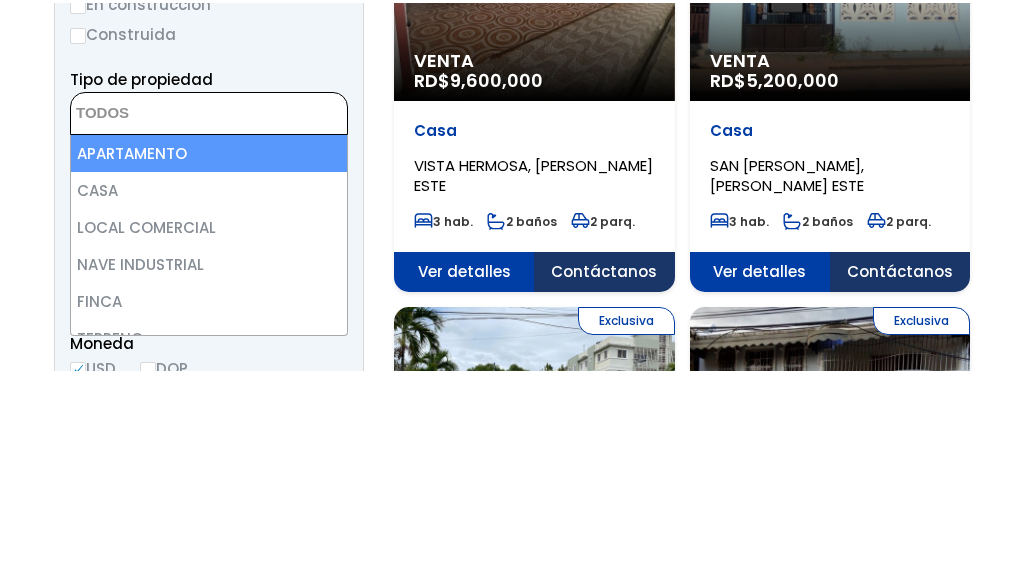 scroll, scrollTop: 417, scrollLeft: 0, axis: vertical 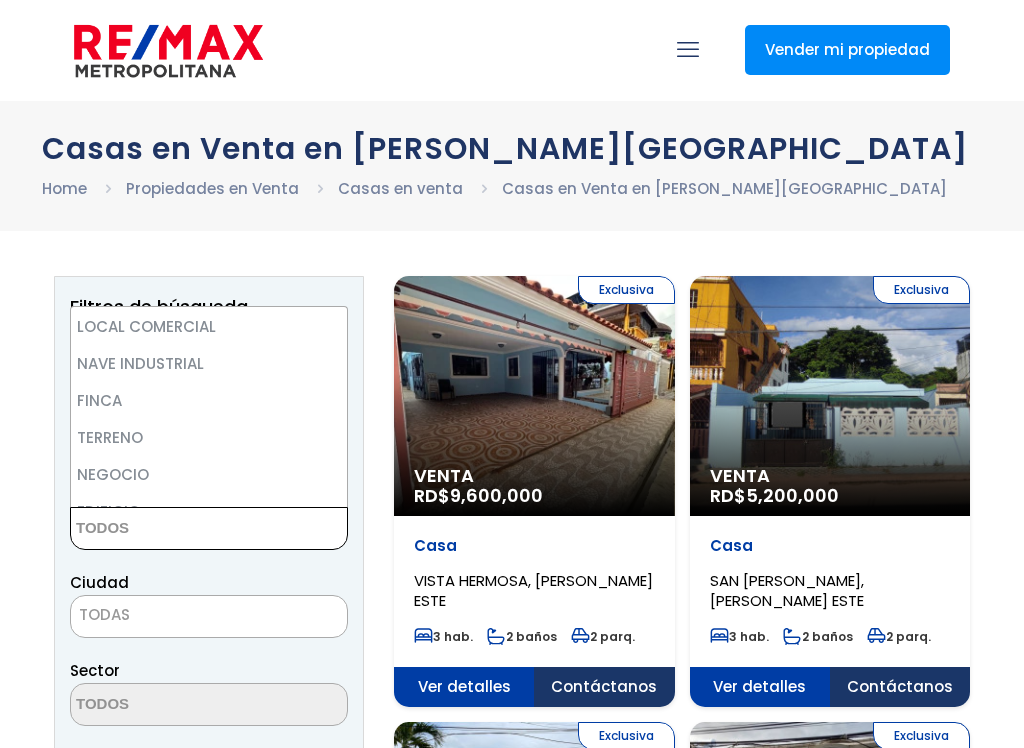 select on "land" 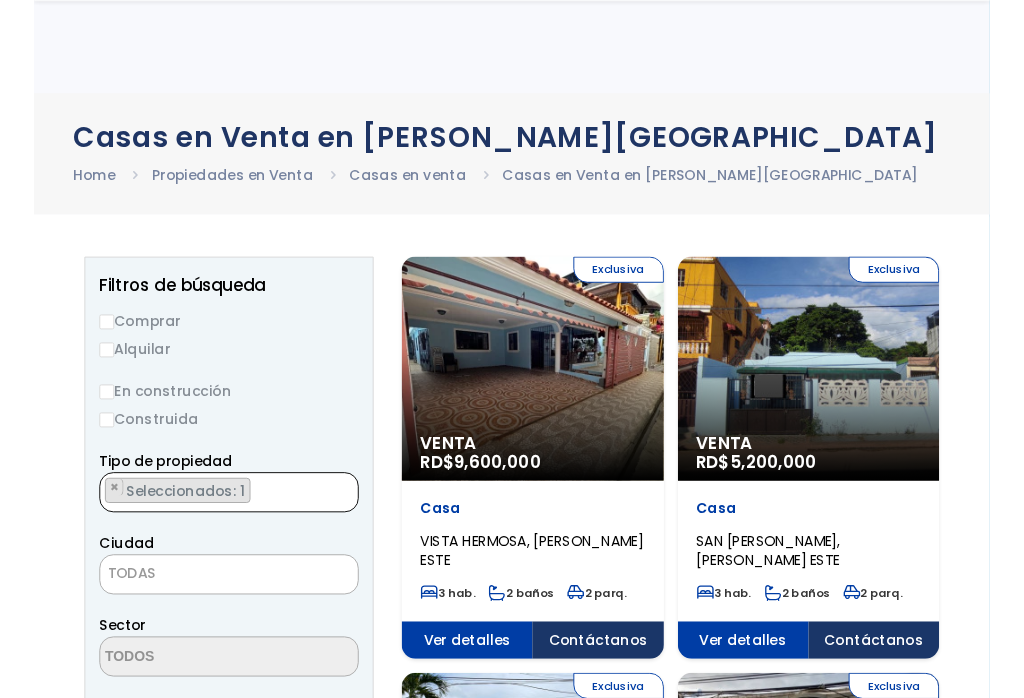 scroll, scrollTop: 1, scrollLeft: 0, axis: vertical 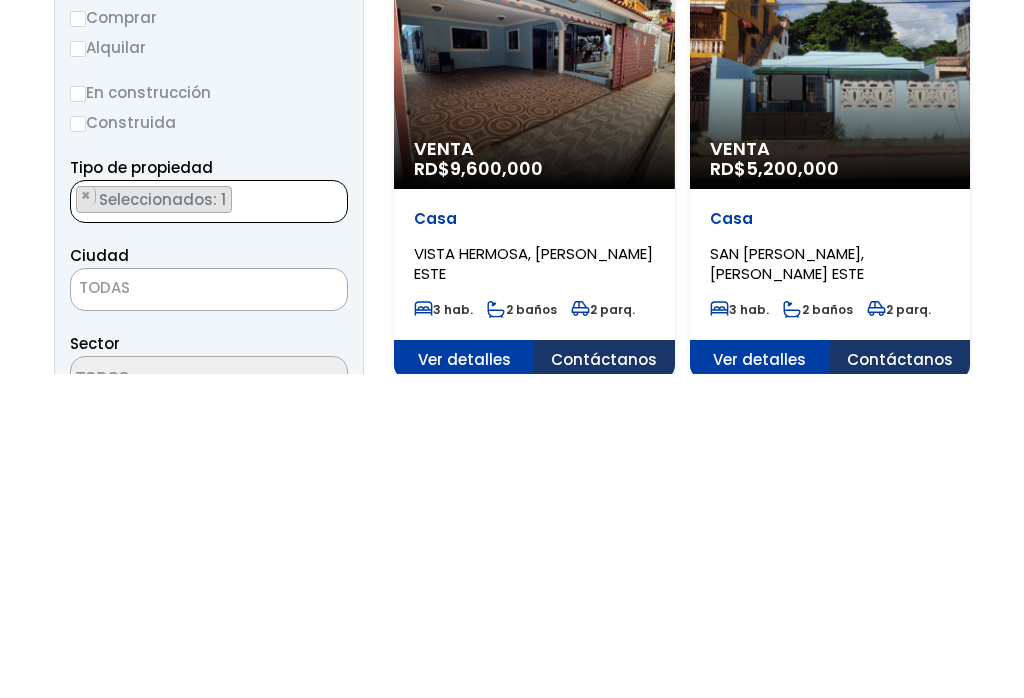 click on "Seleccionados: 1" at bounding box center [164, 524] 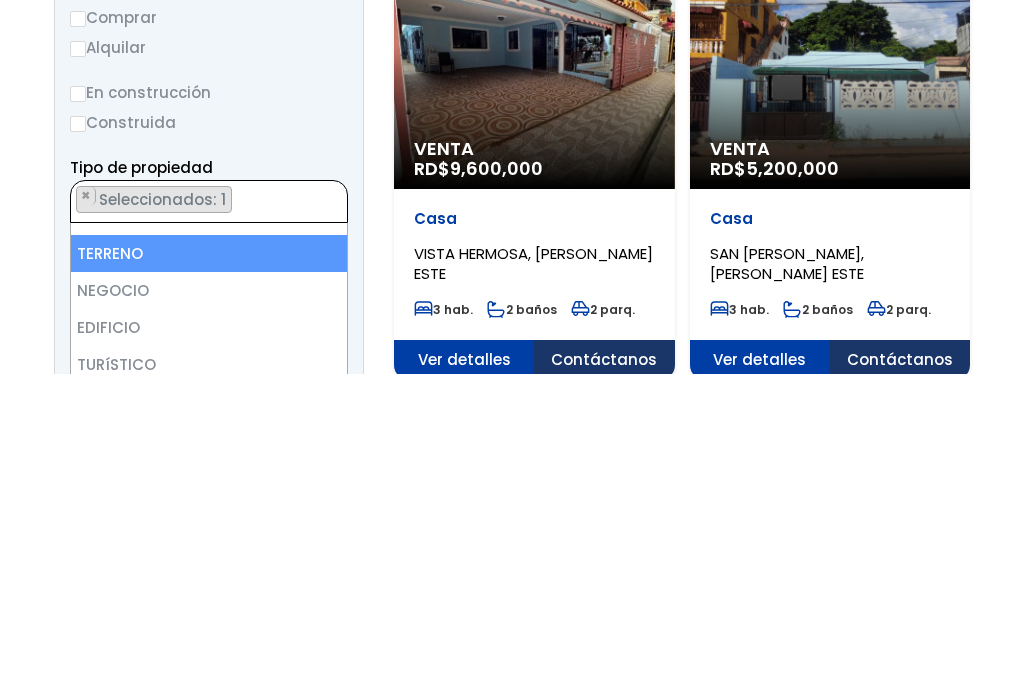 scroll, scrollTop: 169, scrollLeft: 0, axis: vertical 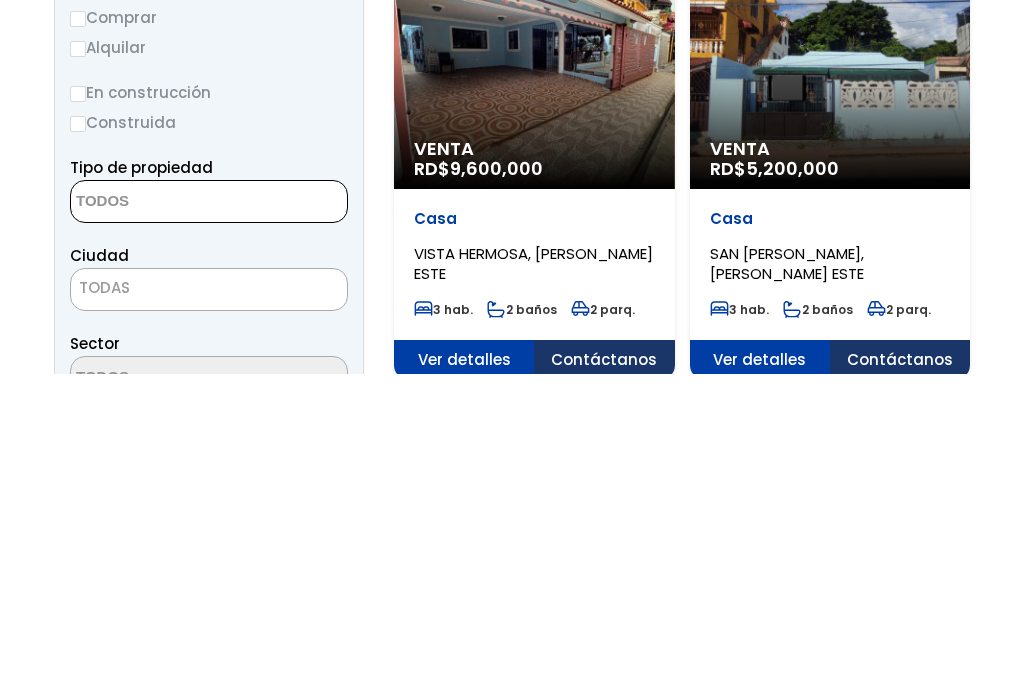 click at bounding box center (168, 527) 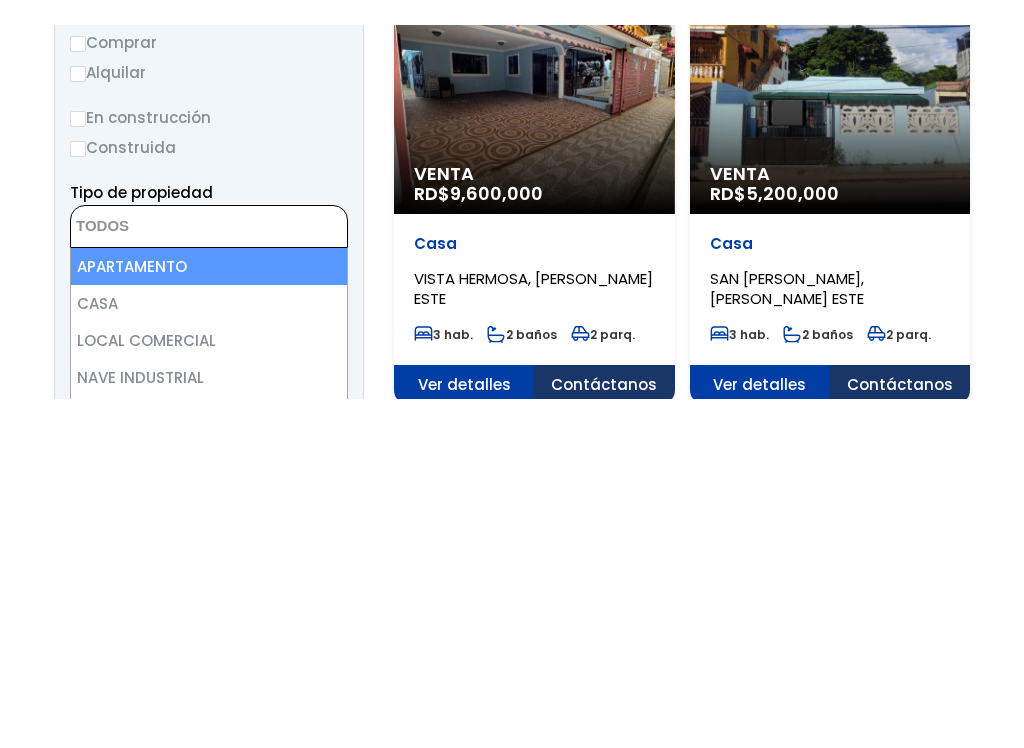 scroll, scrollTop: 326, scrollLeft: 0, axis: vertical 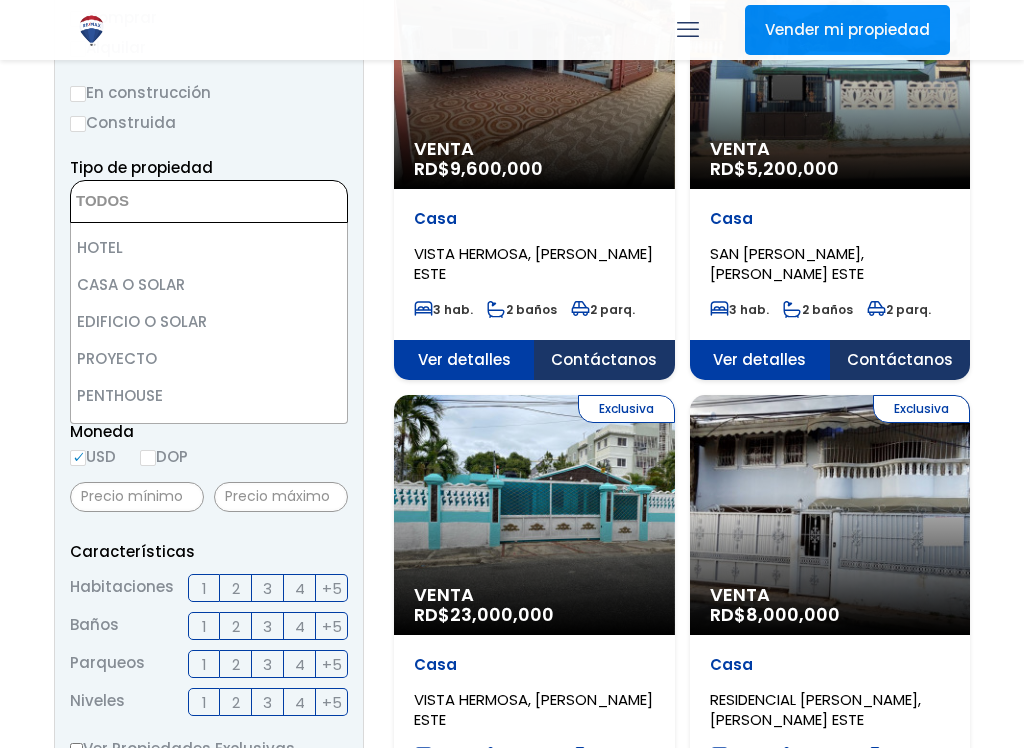 select on "project" 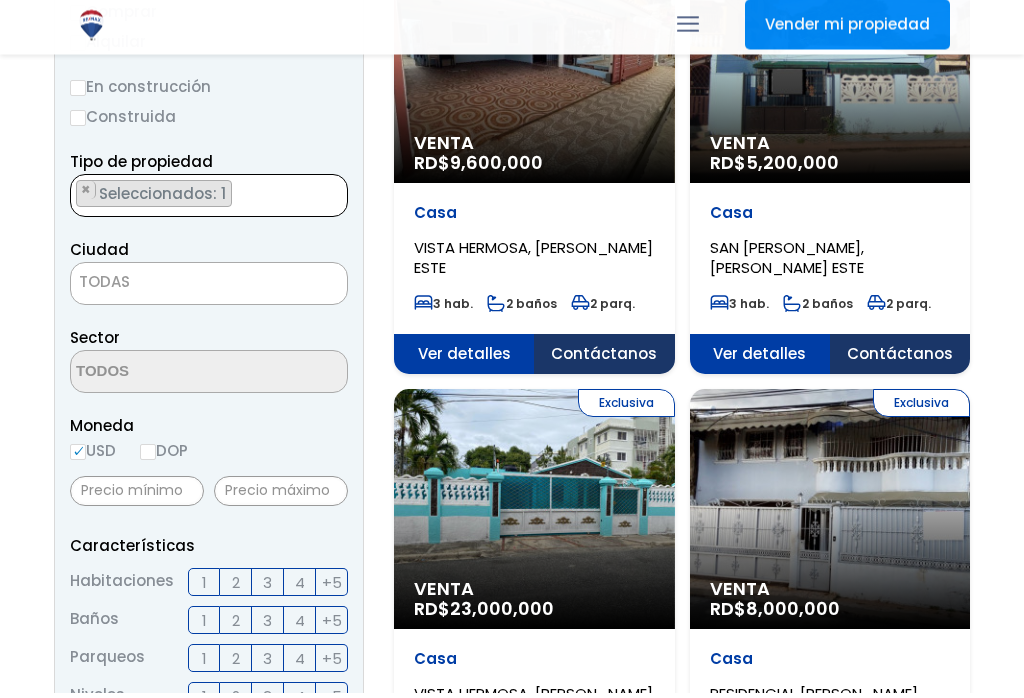 click on "Seleccionados: 1" at bounding box center (164, 199) 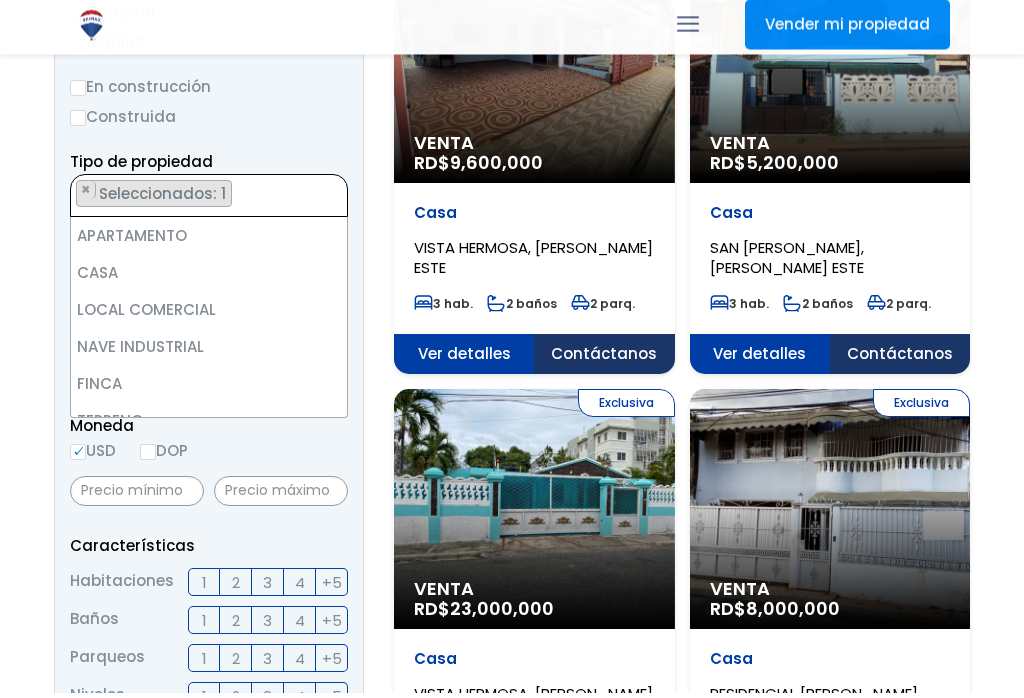 scroll, scrollTop: 392, scrollLeft: 0, axis: vertical 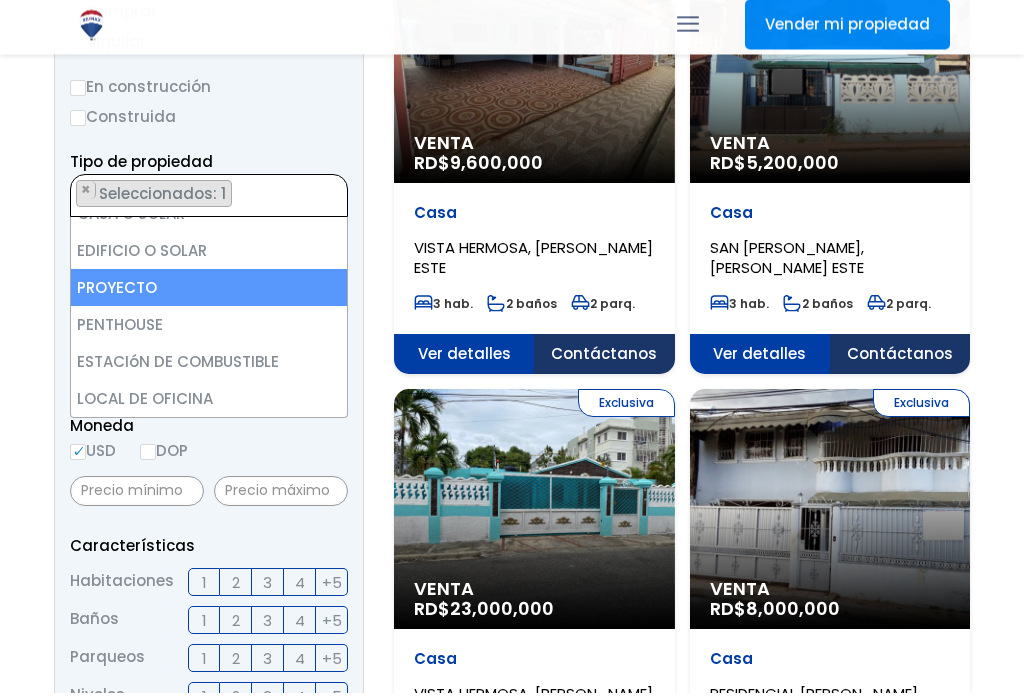 click on "Seleccionados: 1" at bounding box center (164, 199) 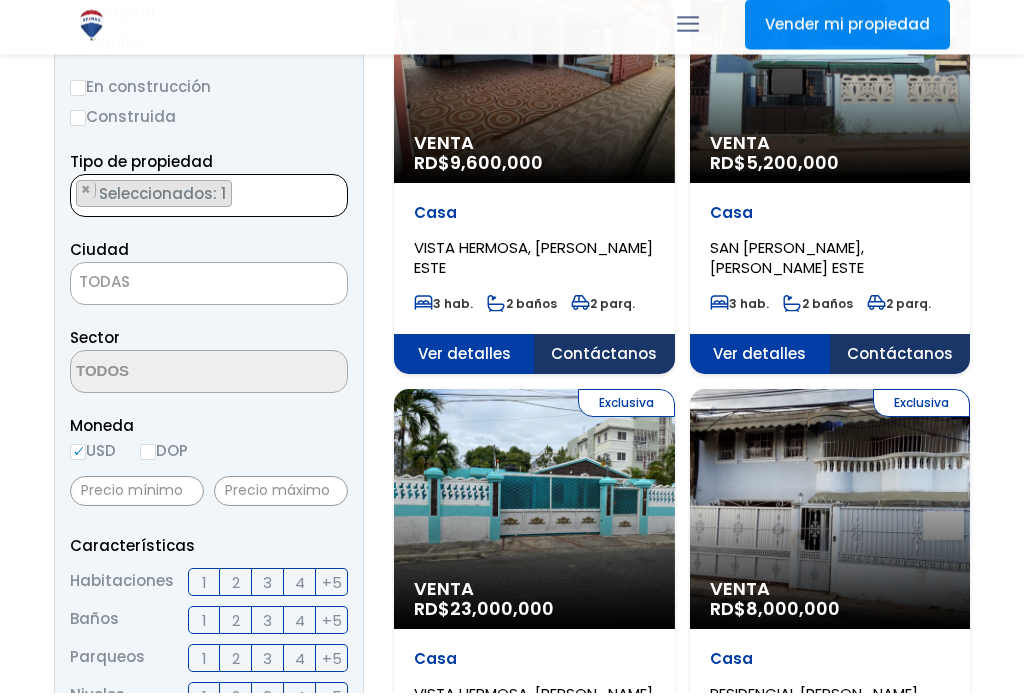 click on "× Seleccionados: 1" at bounding box center [196, 202] 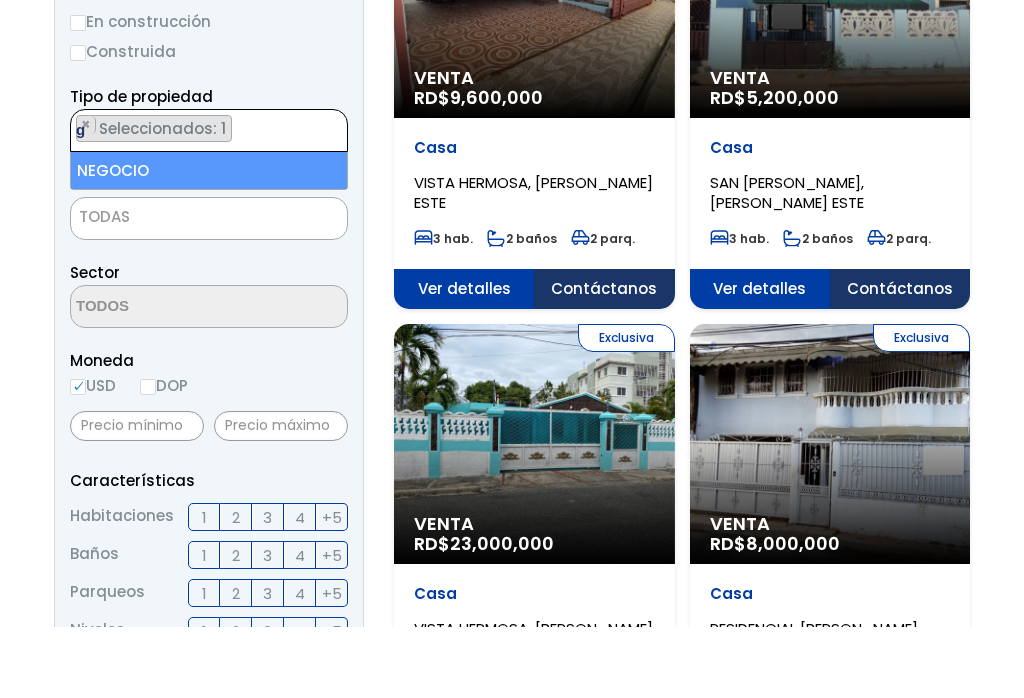 scroll, scrollTop: 0, scrollLeft: 0, axis: both 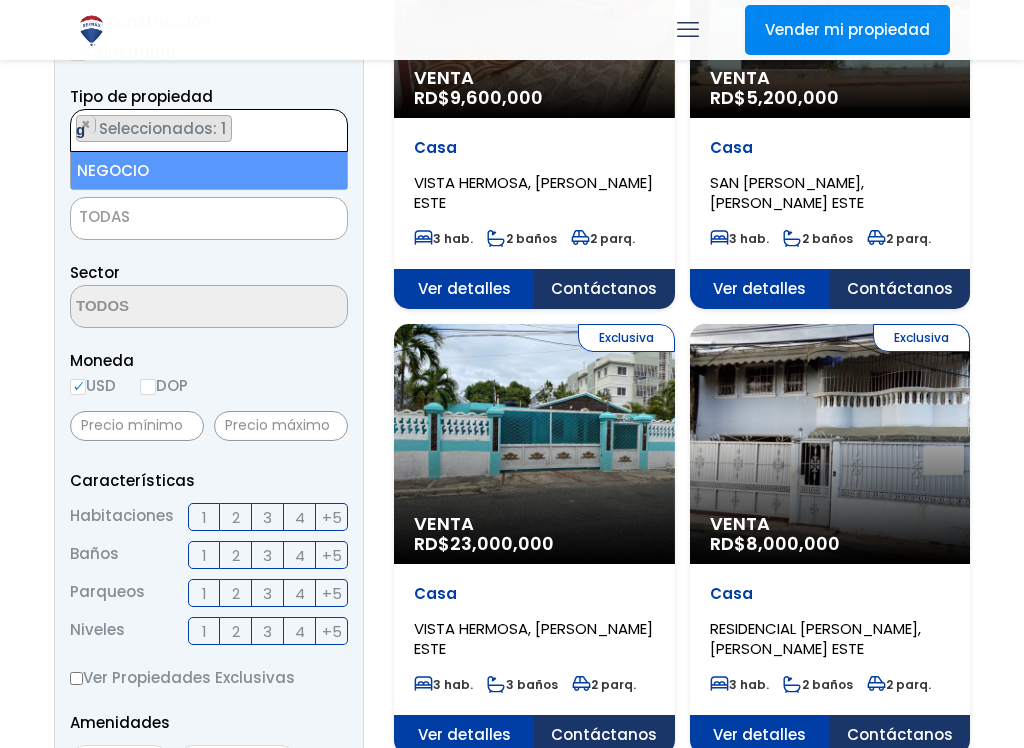 type on "g" 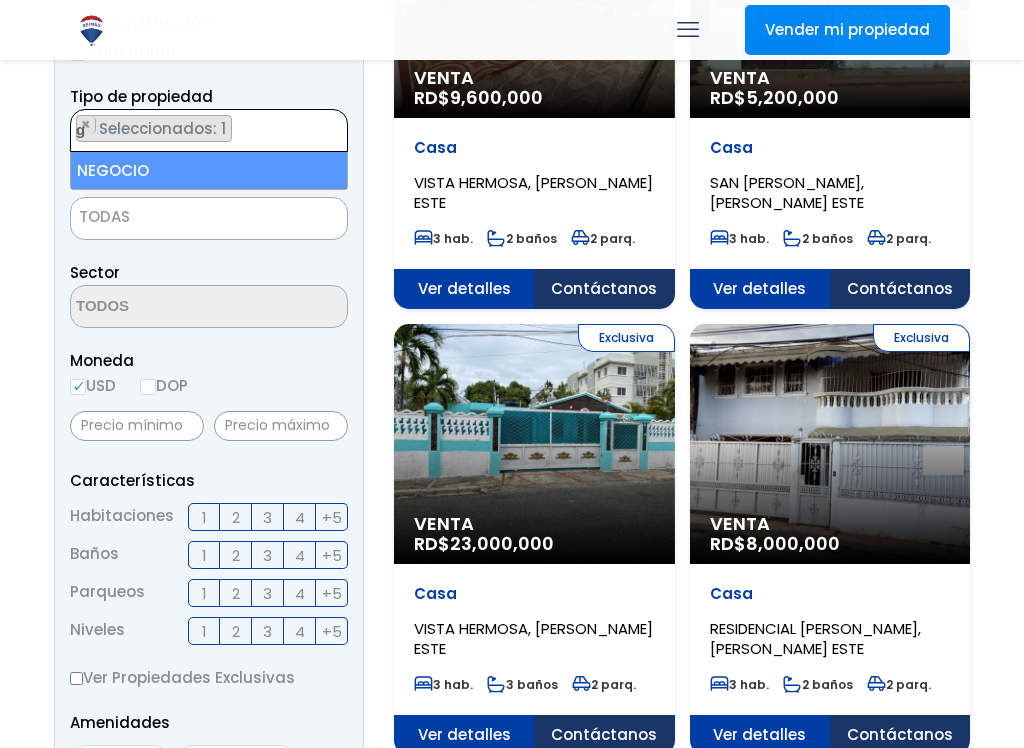 click on "Seleccionados: 1" at bounding box center [164, 128] 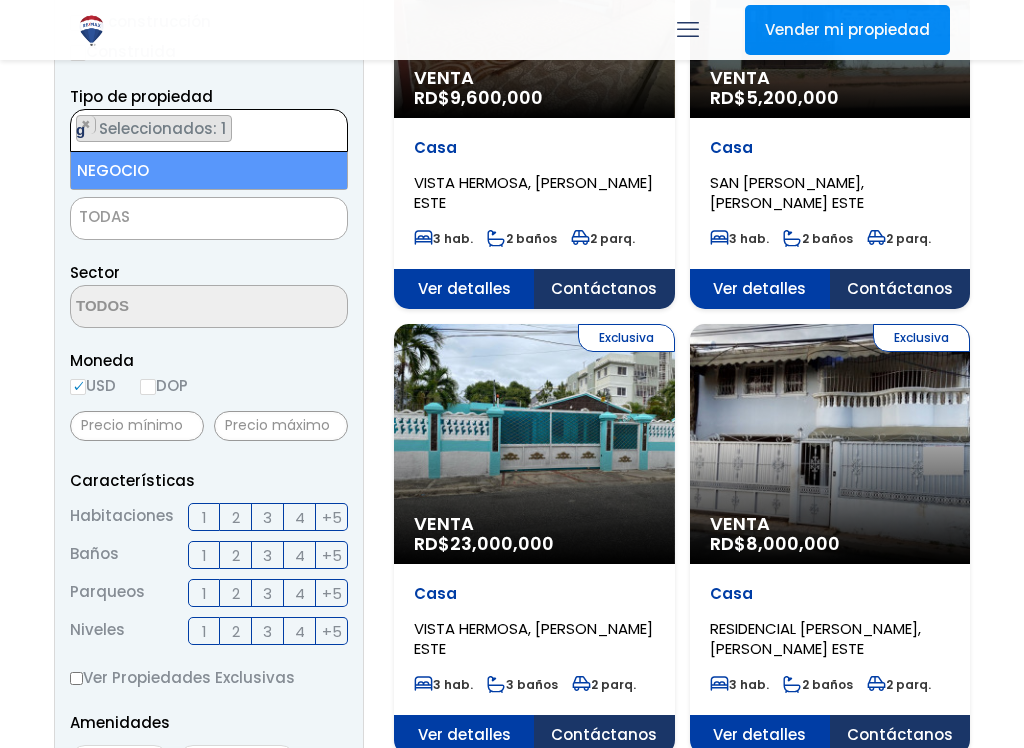 type 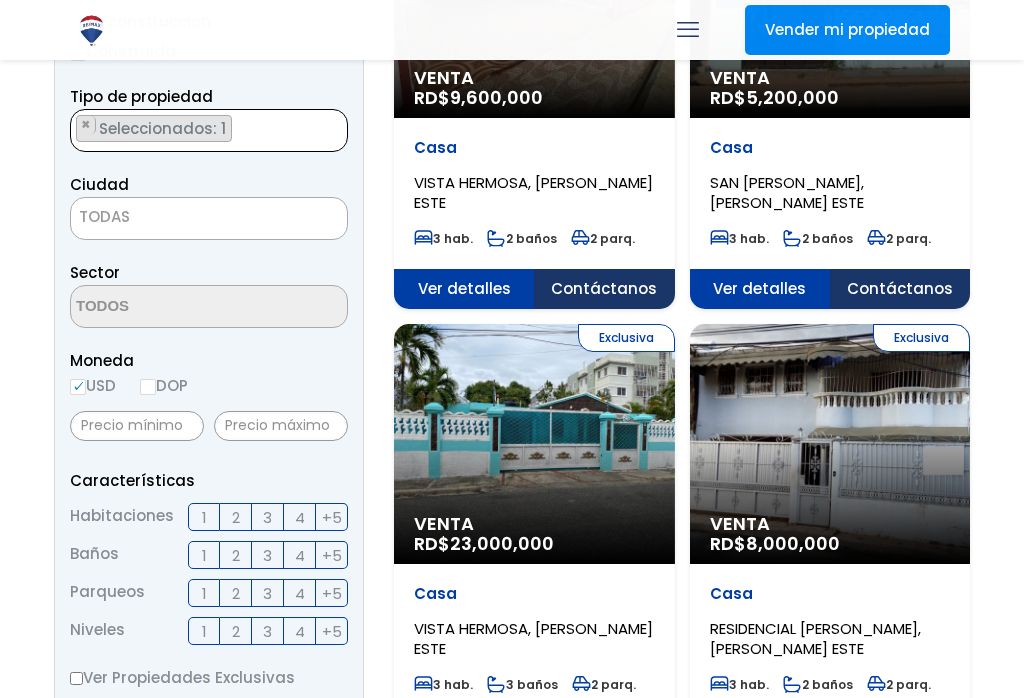 click on "Seleccionados: 1" at bounding box center [164, 128] 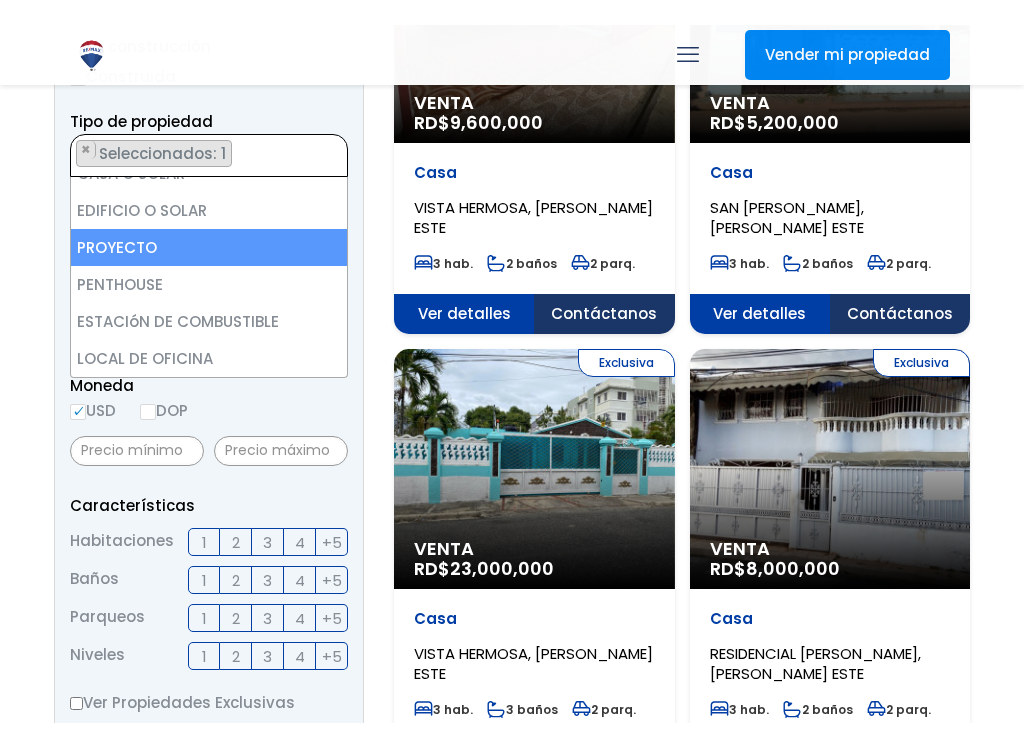 scroll, scrollTop: 392, scrollLeft: 0, axis: vertical 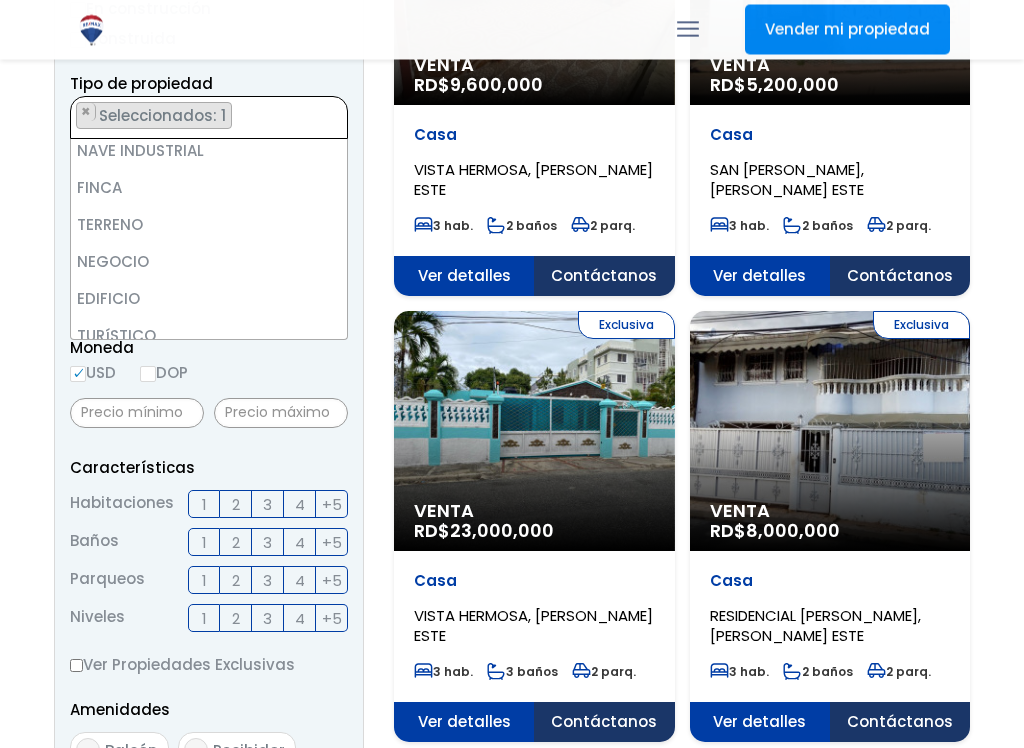 select on "land" 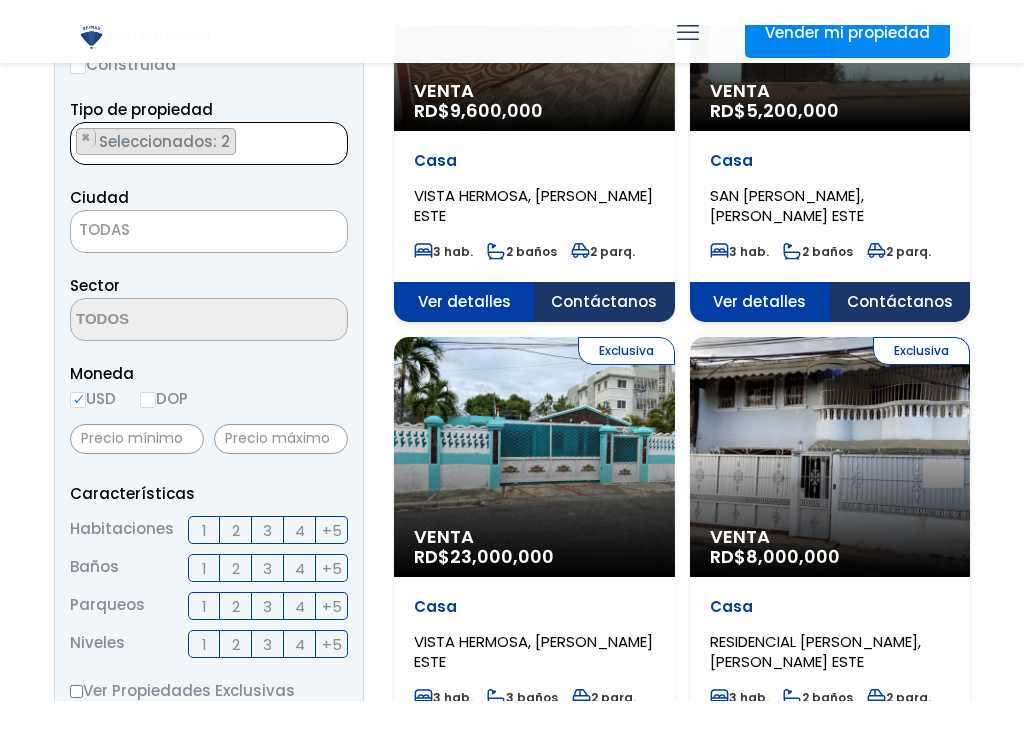 scroll, scrollTop: 387, scrollLeft: 0, axis: vertical 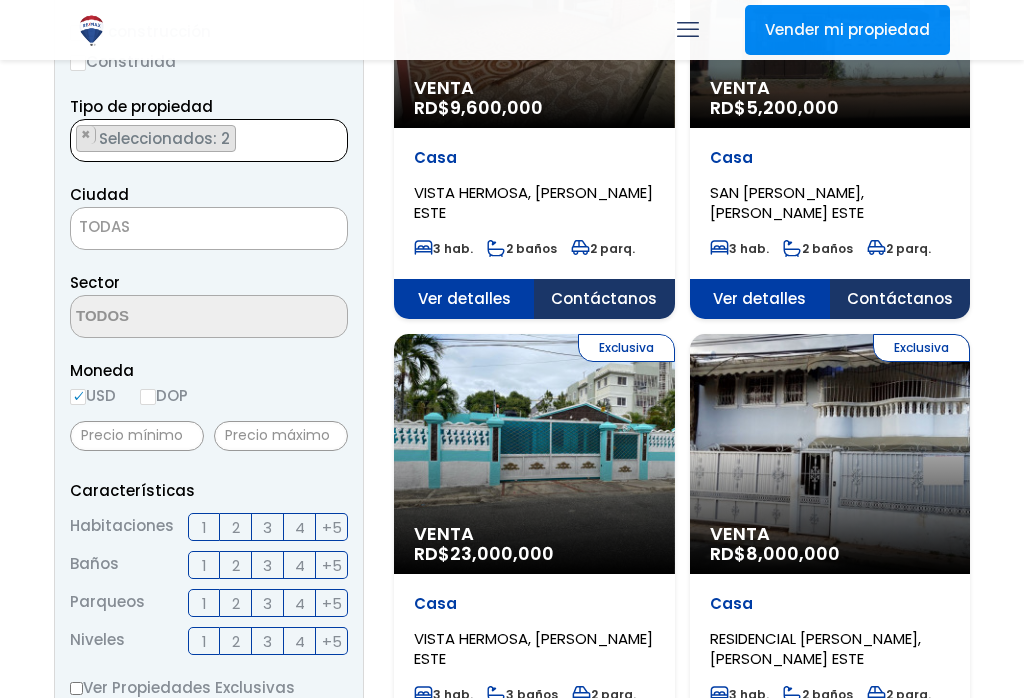 click on "TODAS" at bounding box center (209, 227) 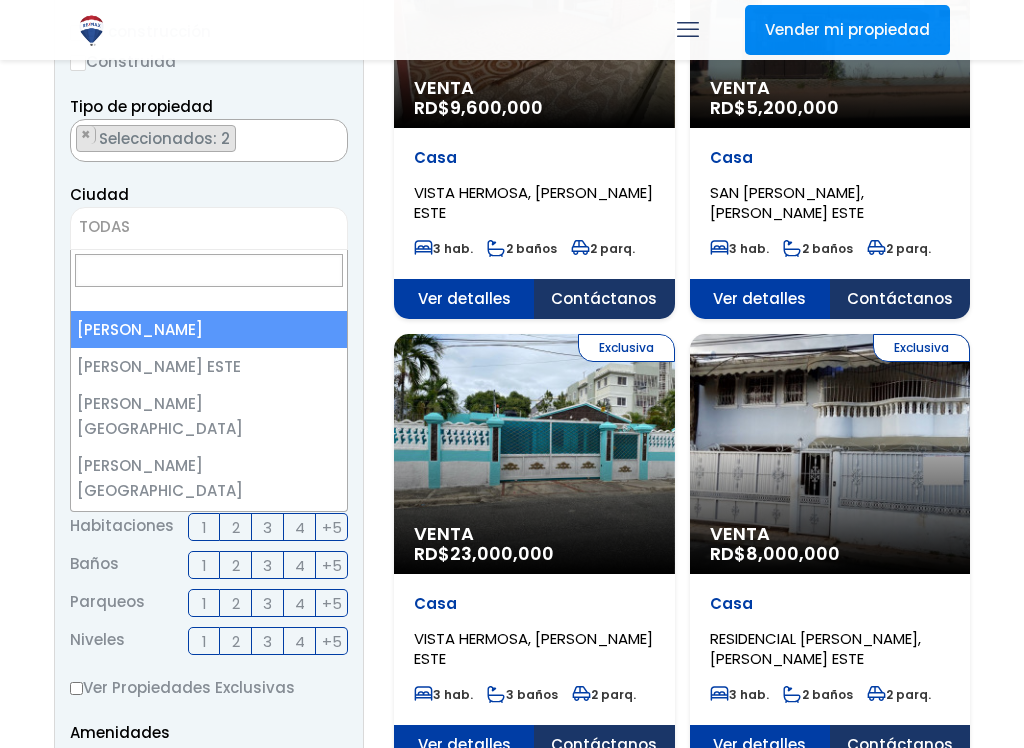 select on "150" 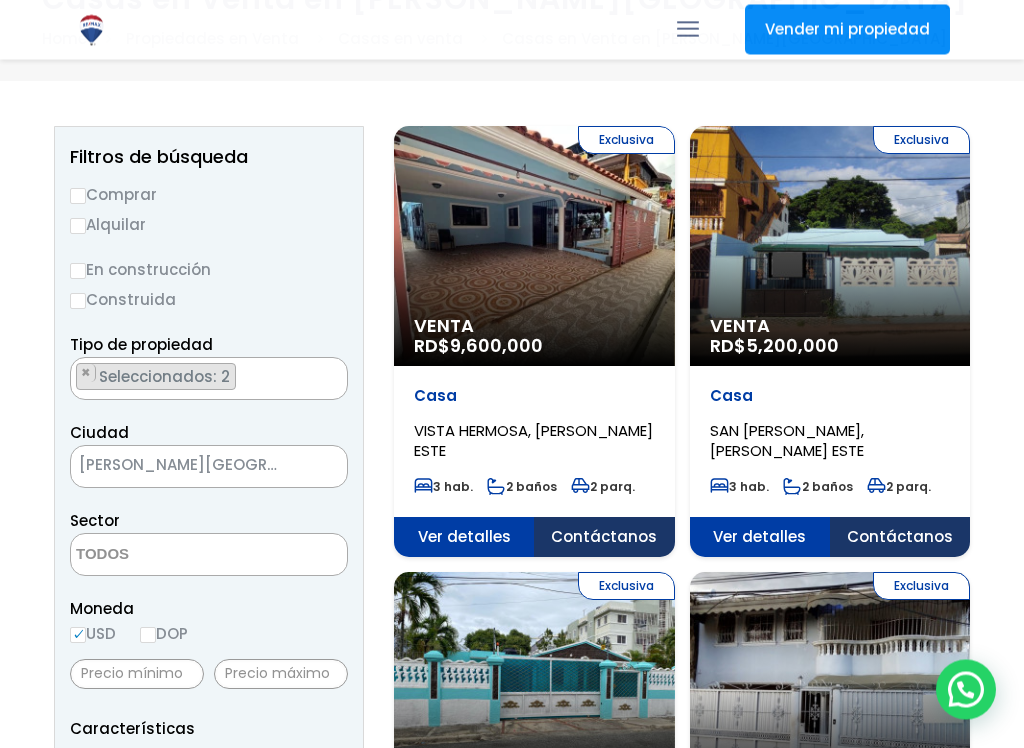 scroll, scrollTop: 137, scrollLeft: 0, axis: vertical 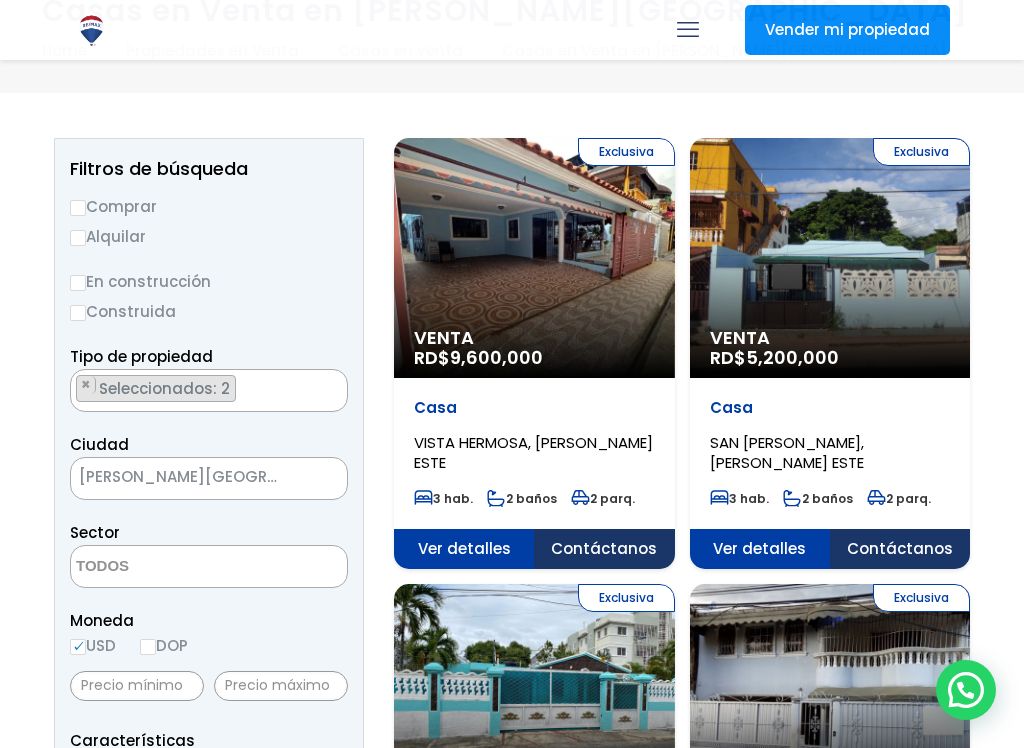 click on "Comprar" at bounding box center (78, 208) 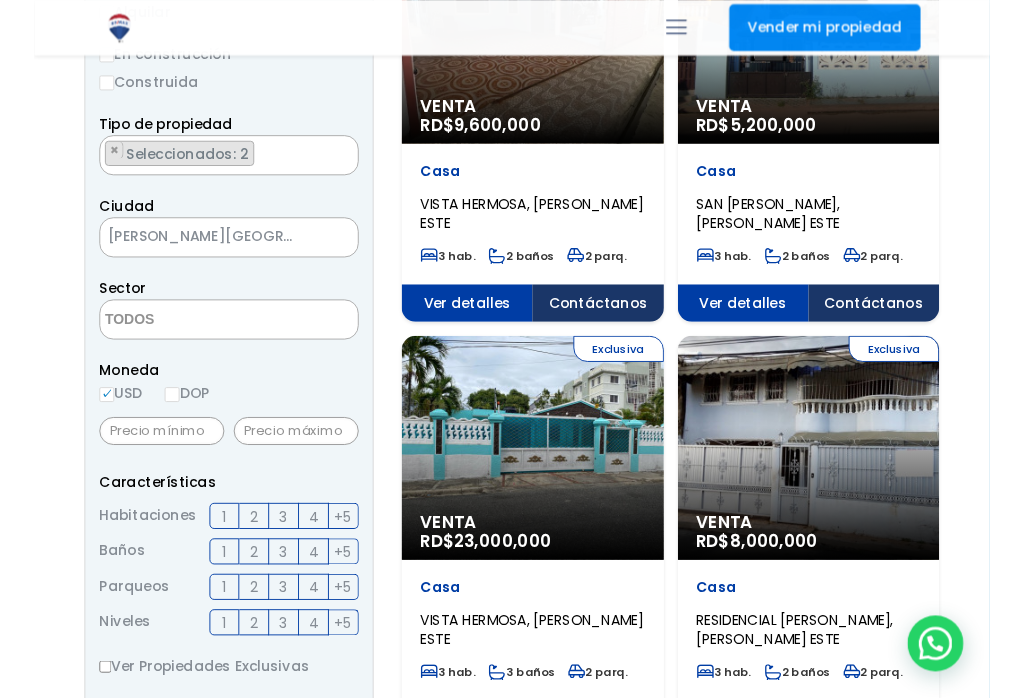 scroll, scrollTop: 363, scrollLeft: 0, axis: vertical 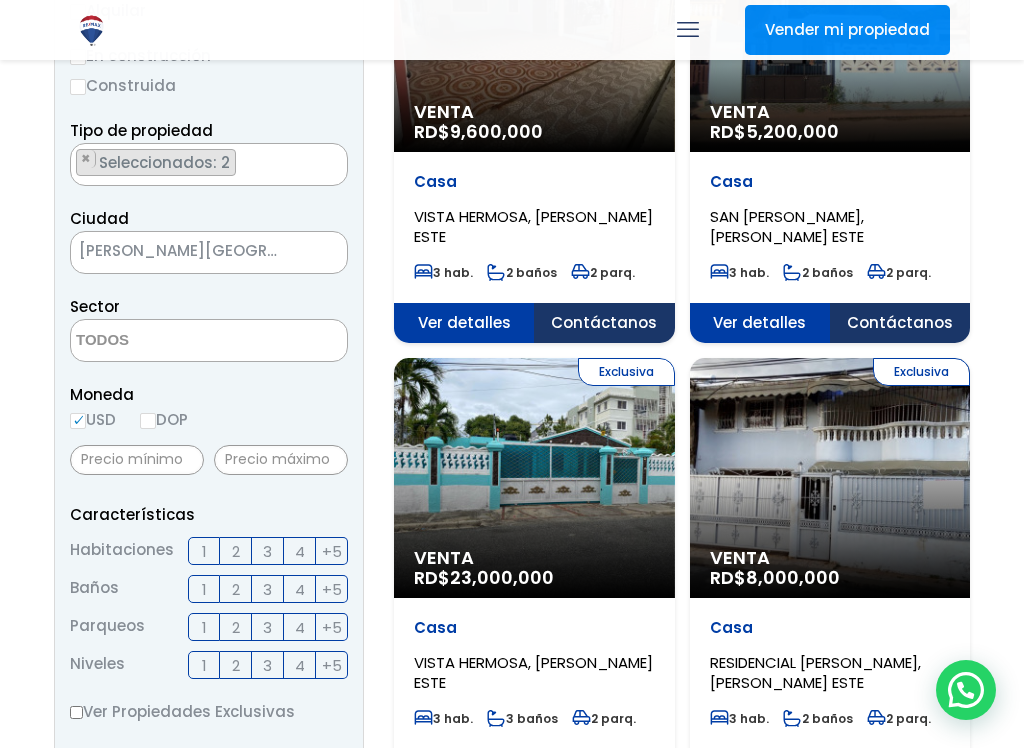 click at bounding box center [168, 341] 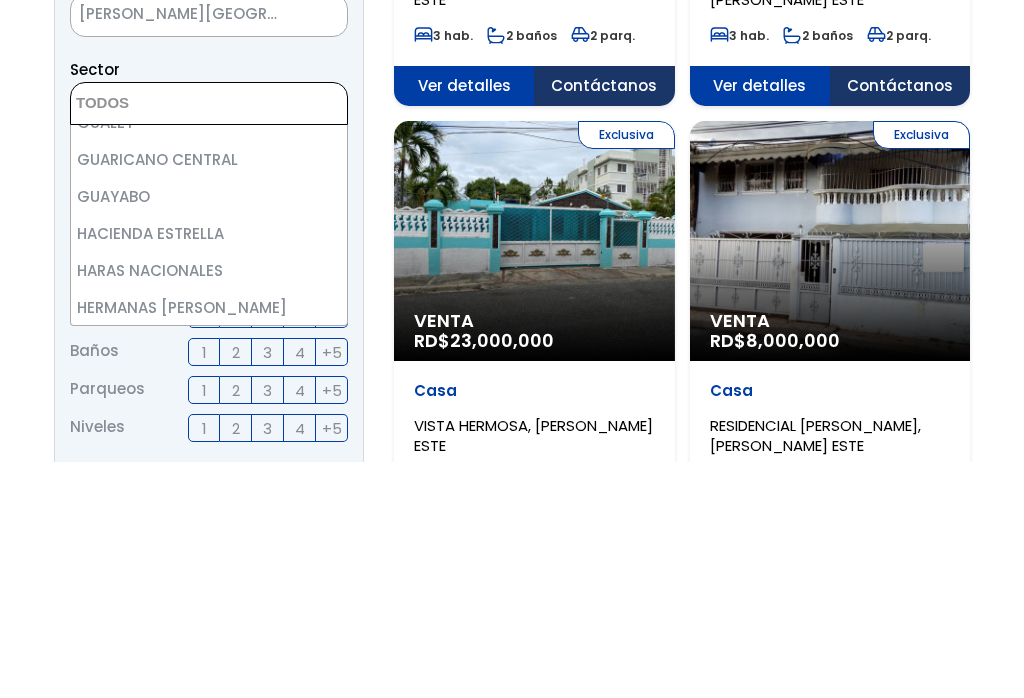 scroll, scrollTop: 2649, scrollLeft: 0, axis: vertical 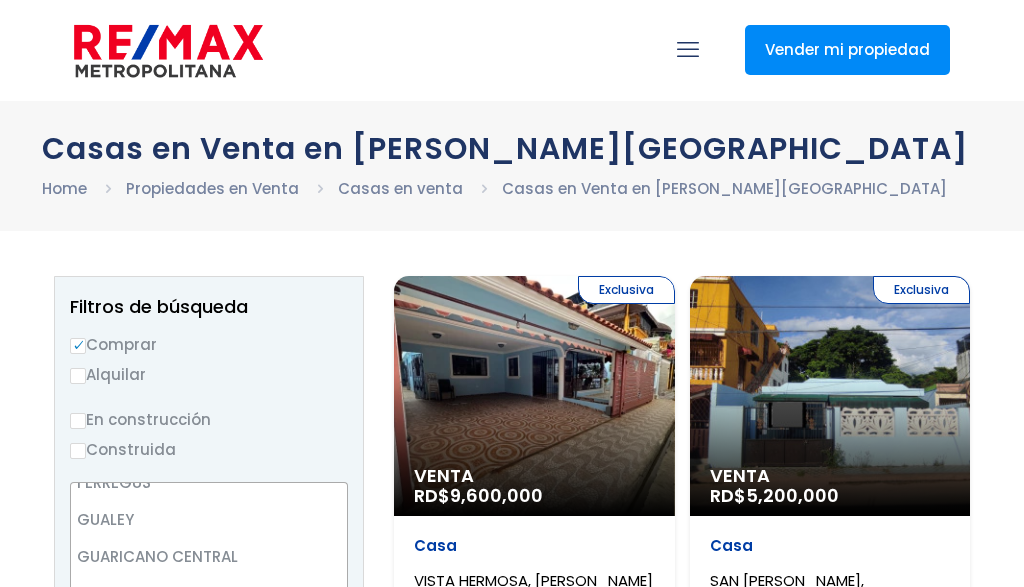 click on "Home" at bounding box center [64, 188] 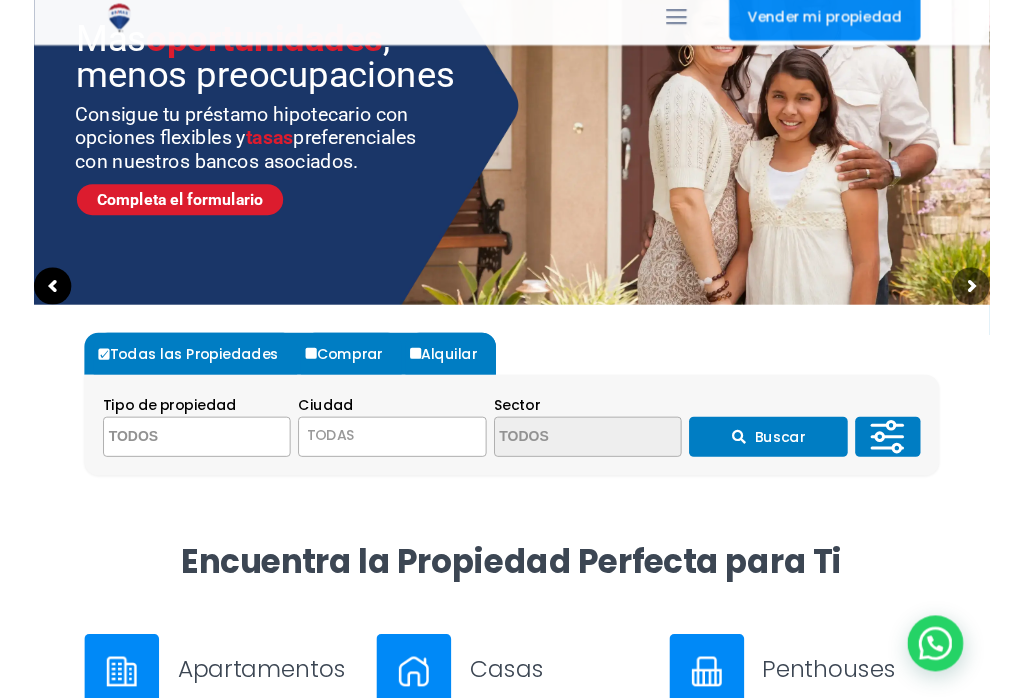 scroll, scrollTop: 207, scrollLeft: 0, axis: vertical 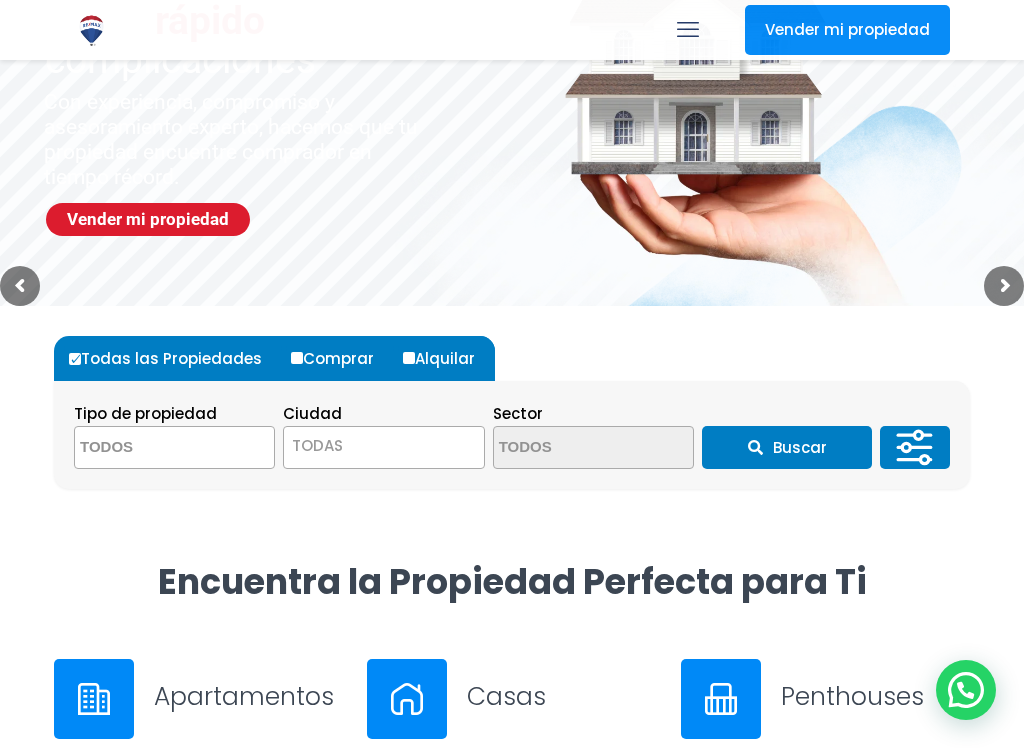 click at bounding box center (172, 448) 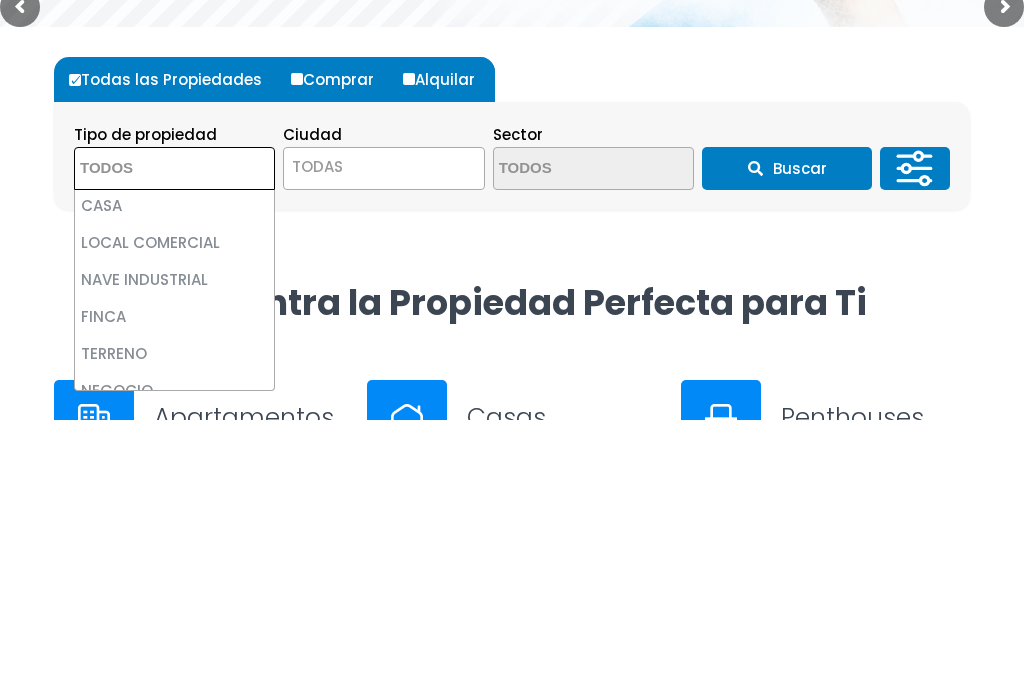 scroll, scrollTop: 66, scrollLeft: 0, axis: vertical 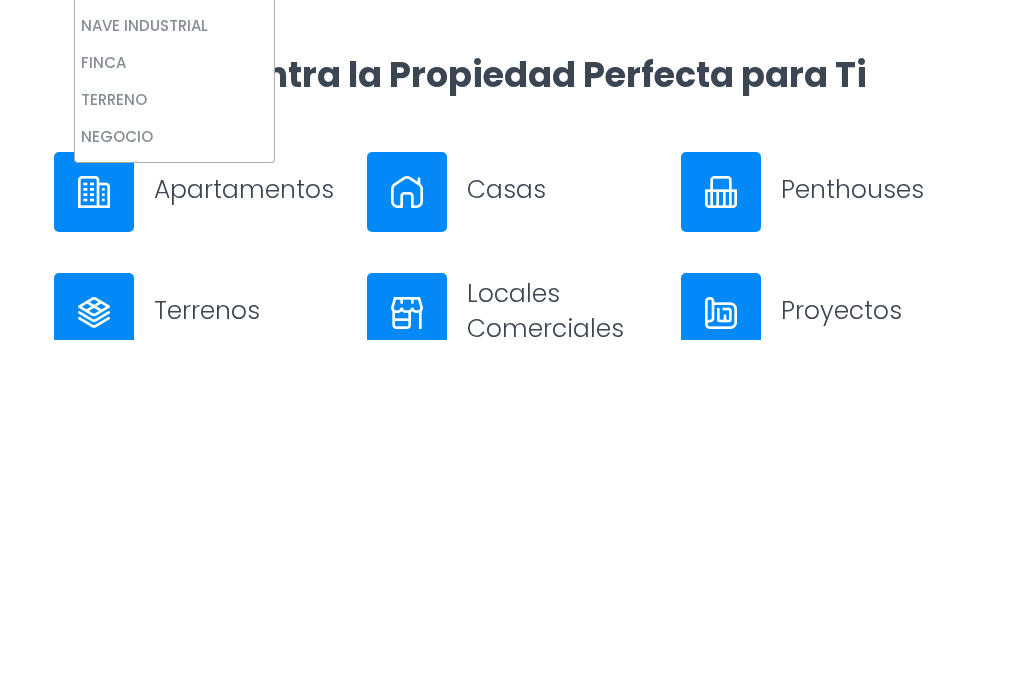 select on "land" 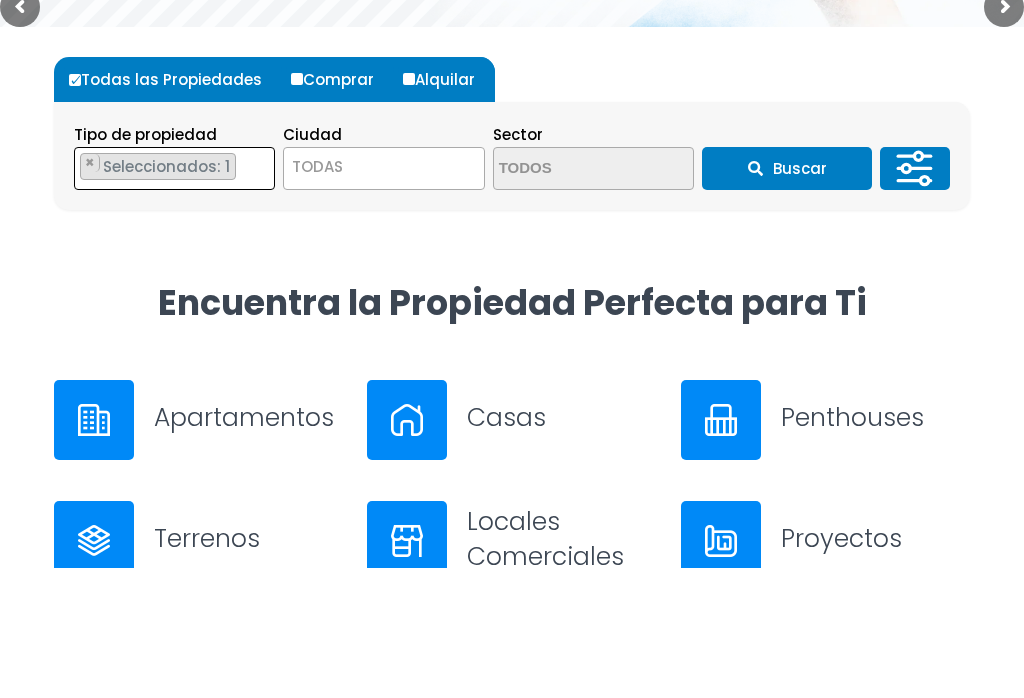 scroll, scrollTop: 0, scrollLeft: 0, axis: both 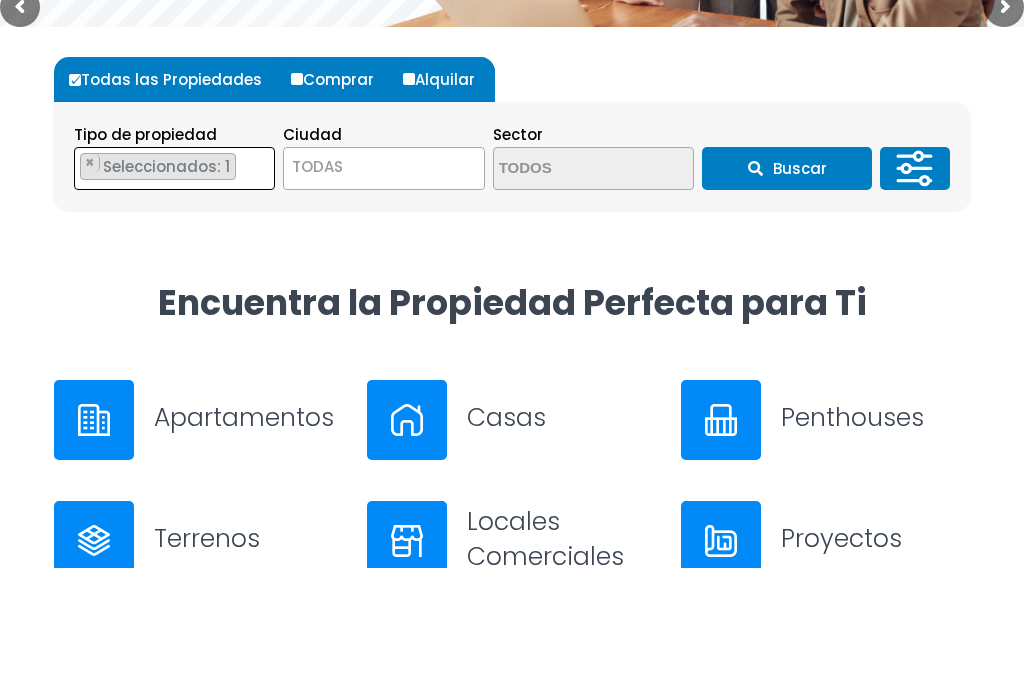 click on "TODAS" at bounding box center [383, 297] 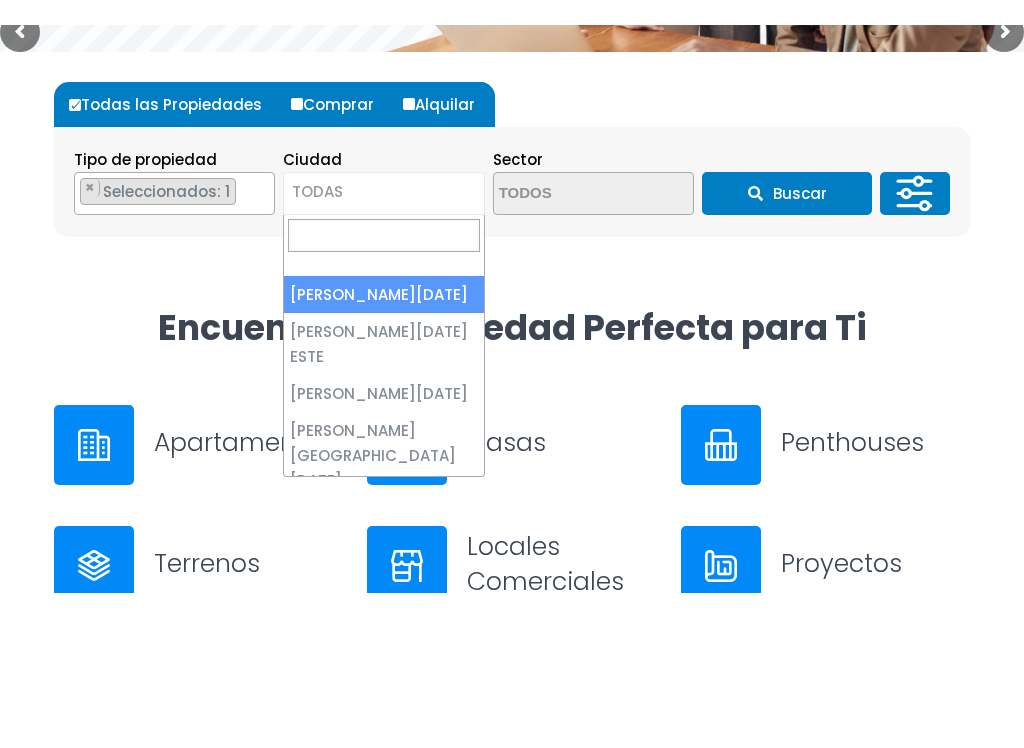 scroll, scrollTop: 486, scrollLeft: 0, axis: vertical 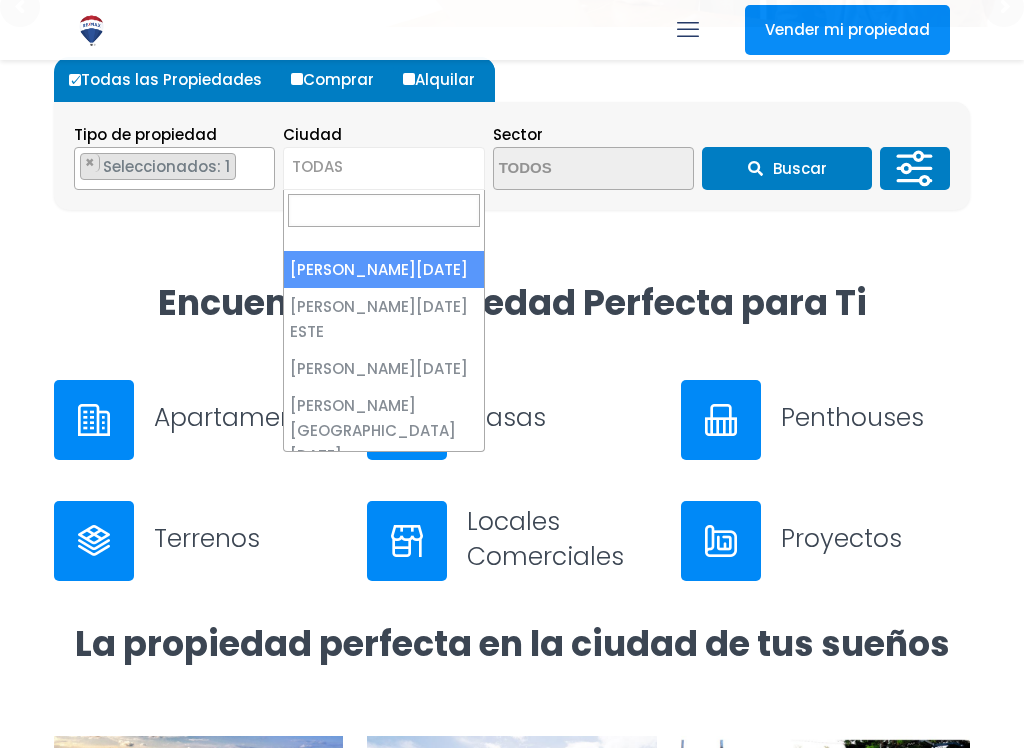 select on "150" 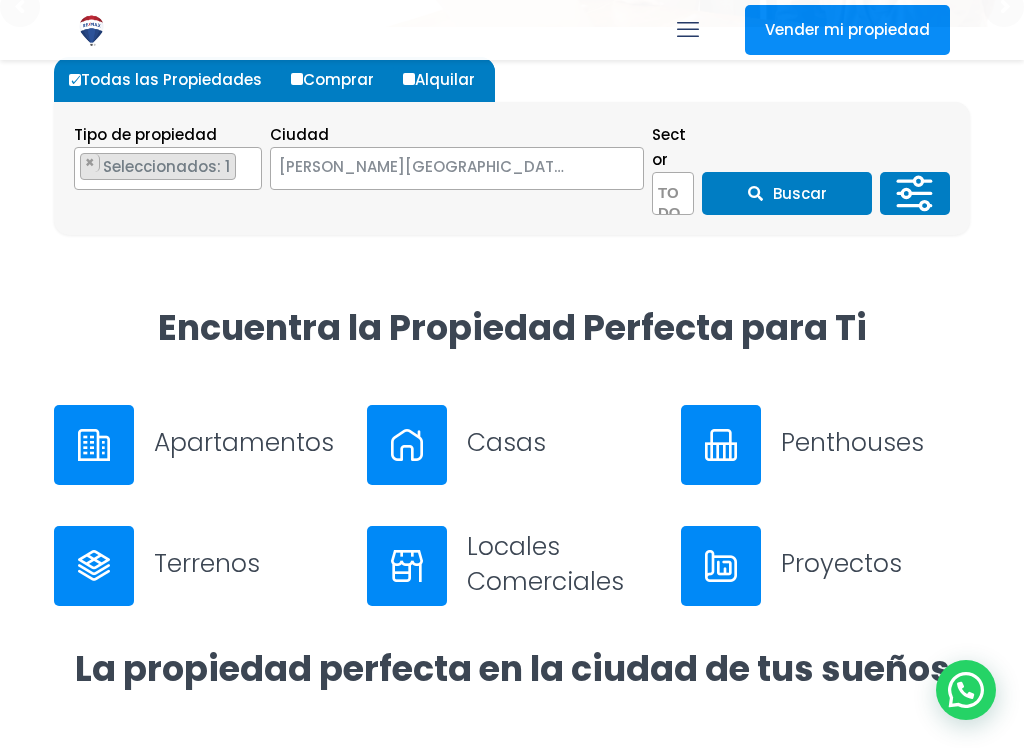 click on "Buscar" at bounding box center (787, 193) 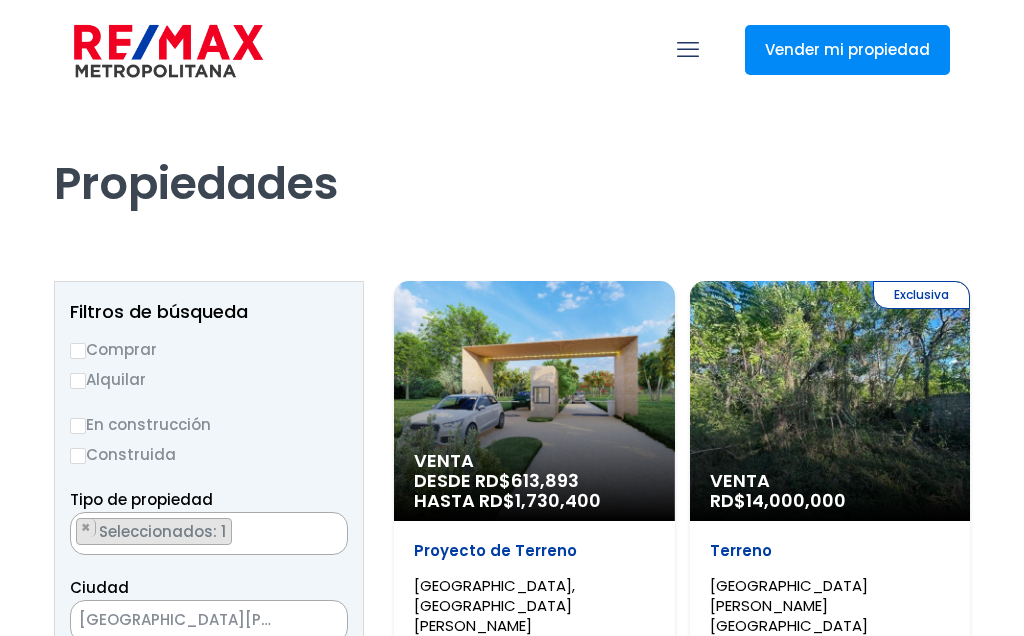 scroll, scrollTop: 0, scrollLeft: 0, axis: both 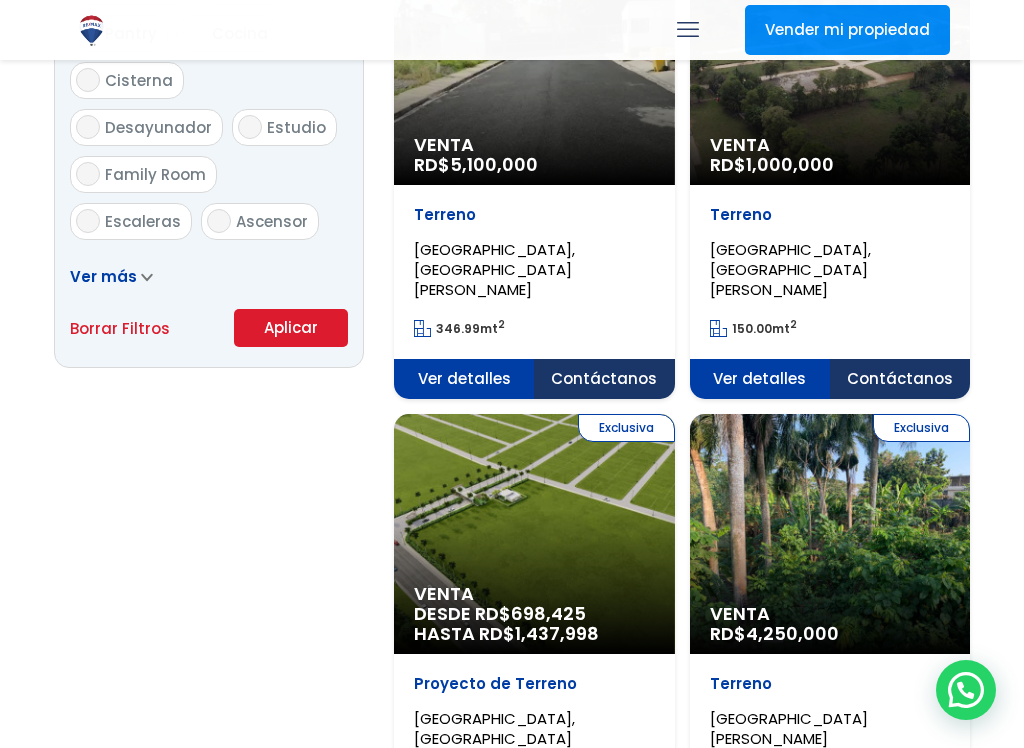 click on "Exclusiva
Venta
RD$  4,250,000" at bounding box center (534, -873) 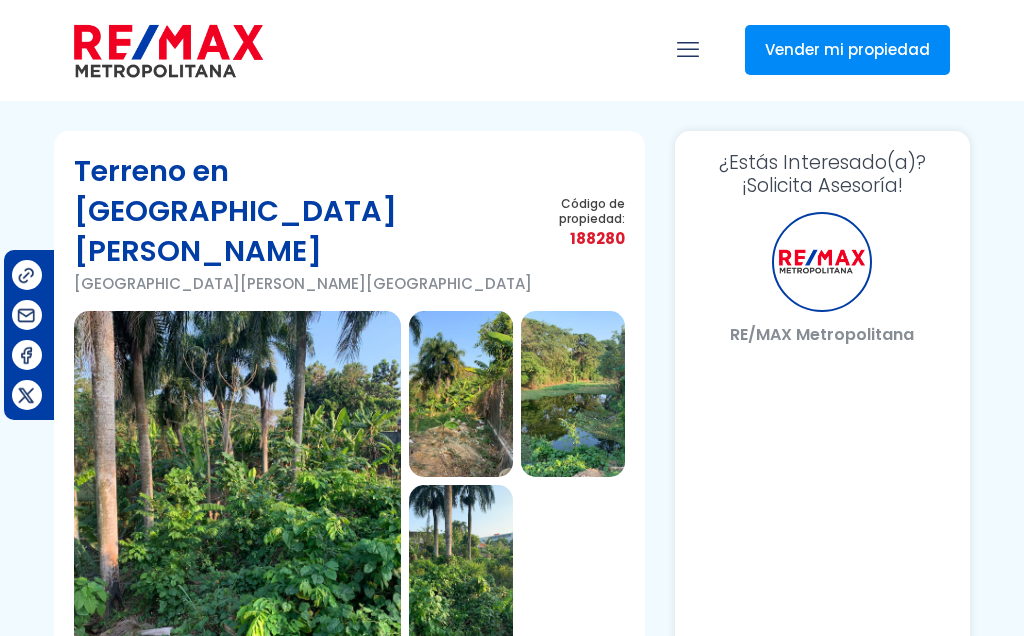 scroll, scrollTop: 0, scrollLeft: 0, axis: both 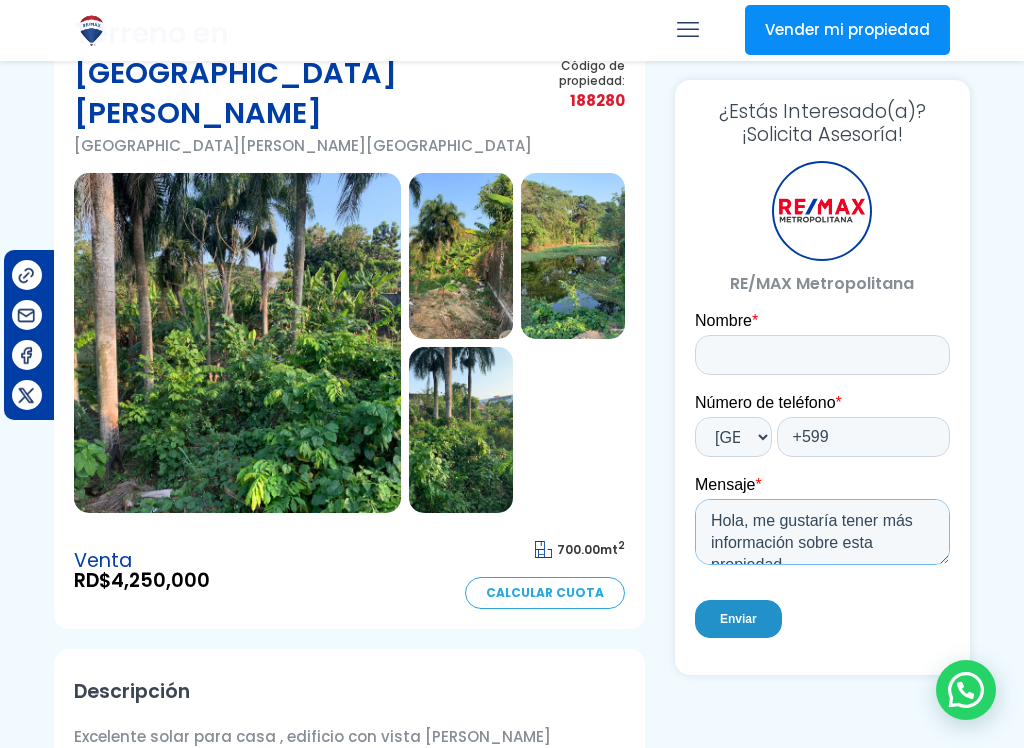 click on "Hola, me gustaría tener más información sobre esta propiedad." at bounding box center (821, 532) 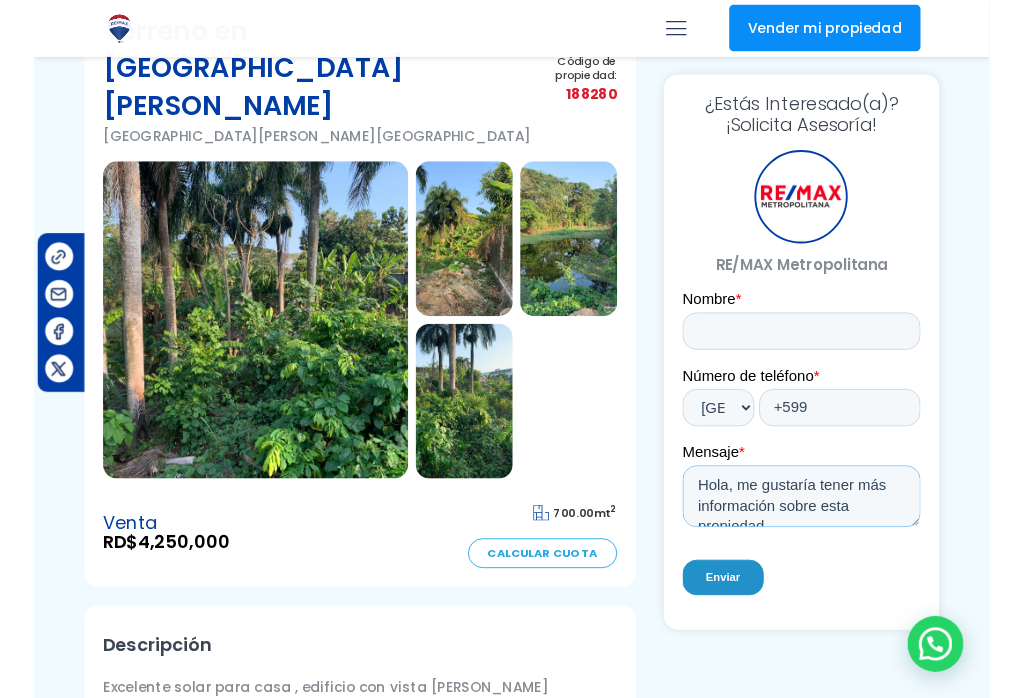 scroll, scrollTop: 141, scrollLeft: 0, axis: vertical 